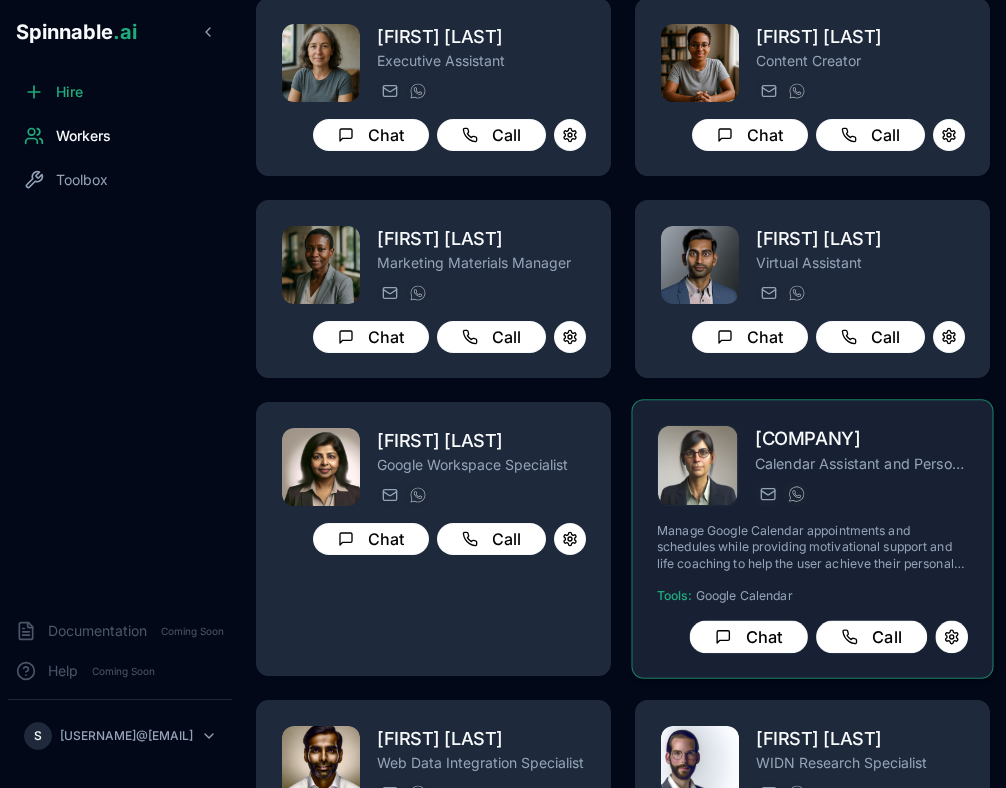 scroll, scrollTop: 0, scrollLeft: 0, axis: both 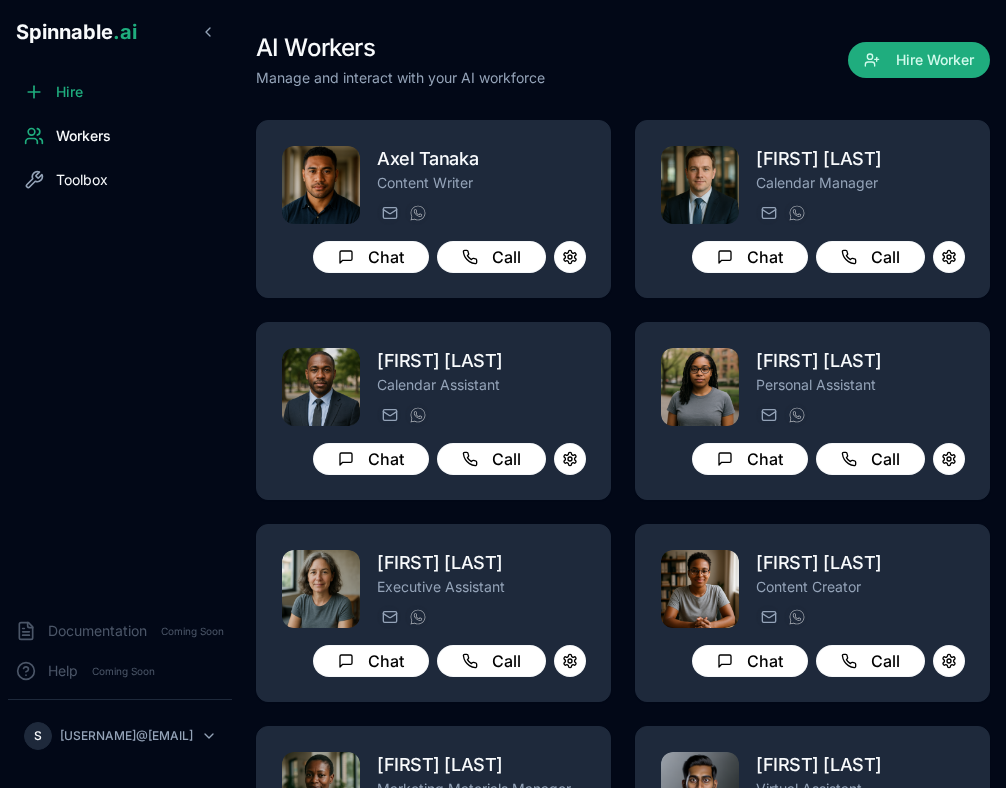 click on "Toolbox" at bounding box center [82, 180] 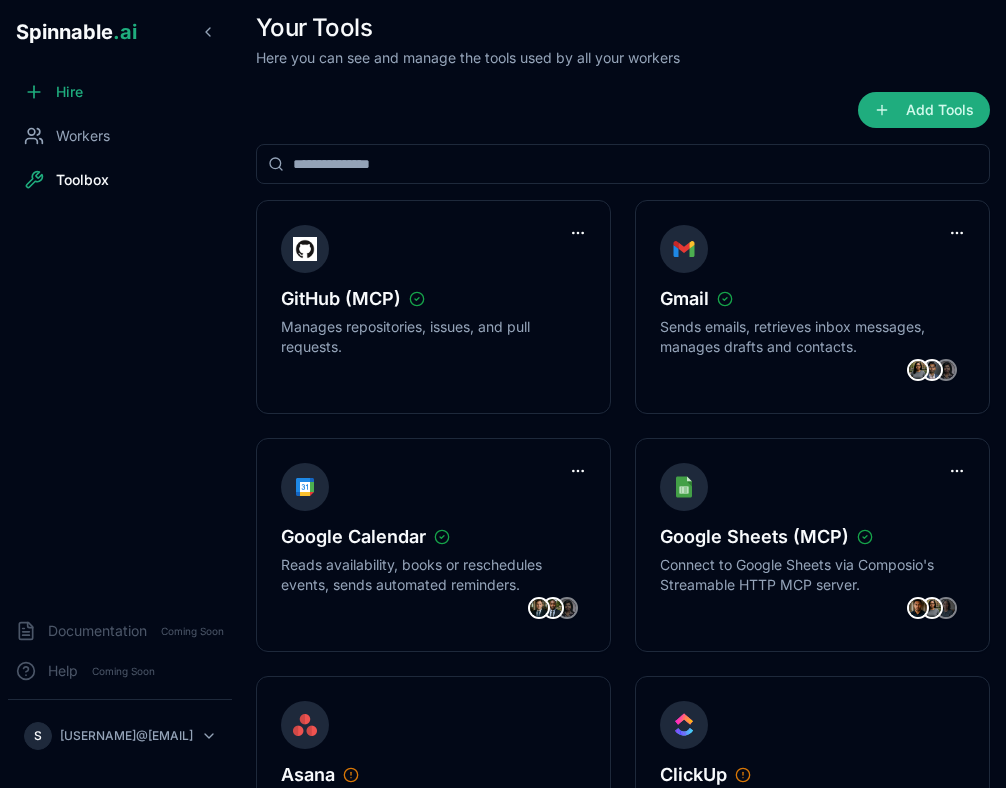 scroll, scrollTop: 0, scrollLeft: 0, axis: both 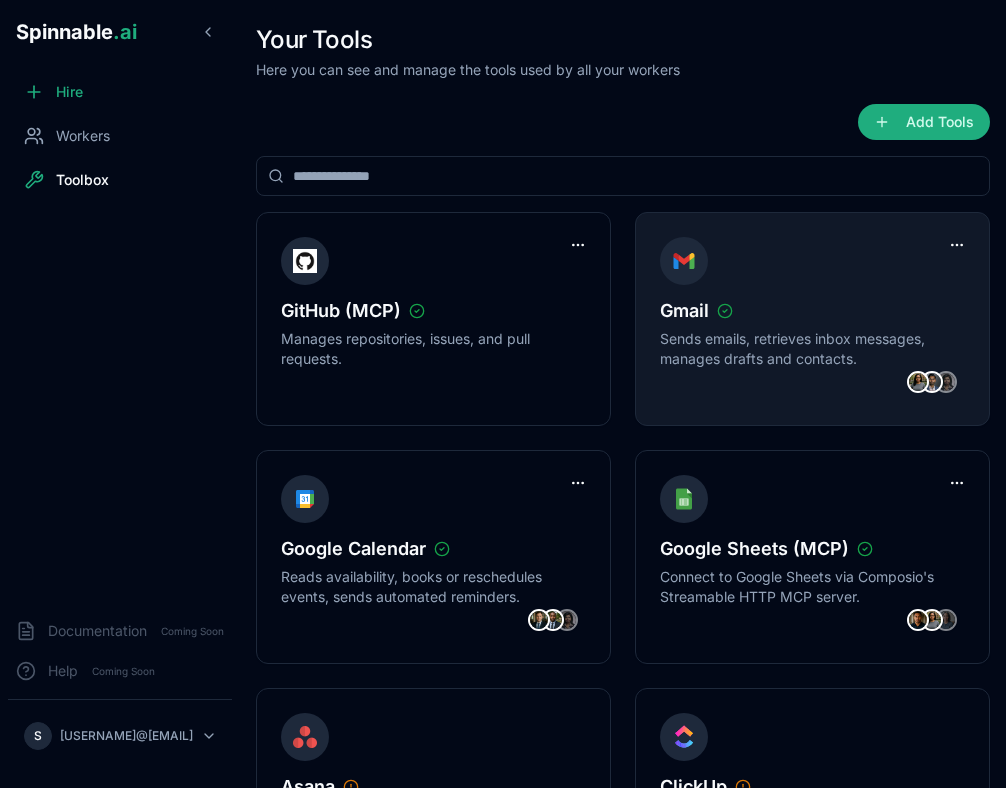click at bounding box center [918, 382] 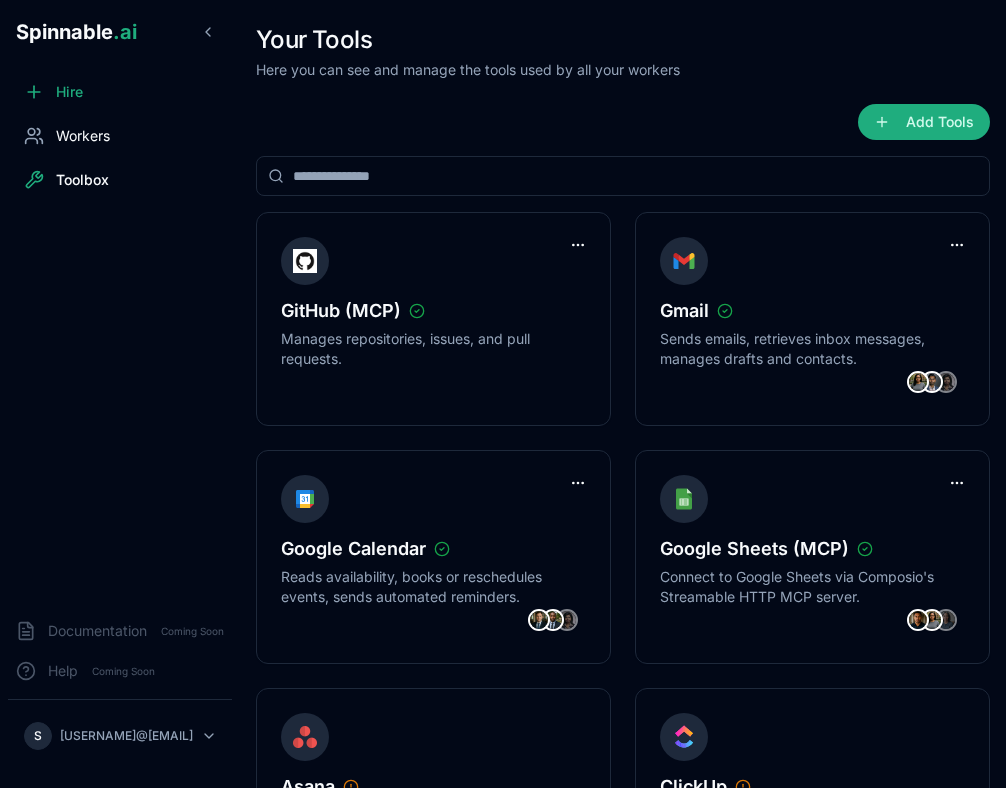 click on "Workers" at bounding box center (83, 136) 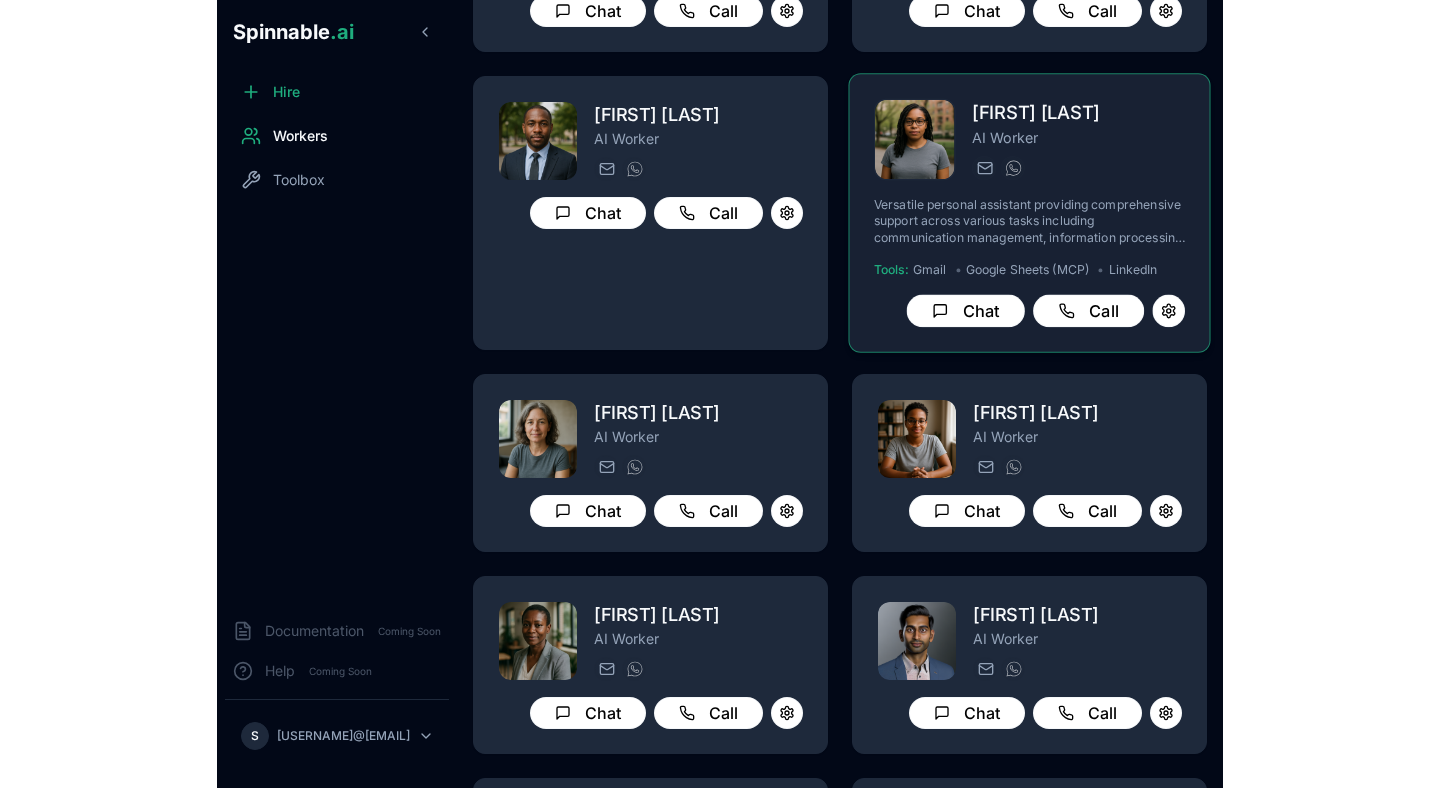 scroll, scrollTop: 0, scrollLeft: 0, axis: both 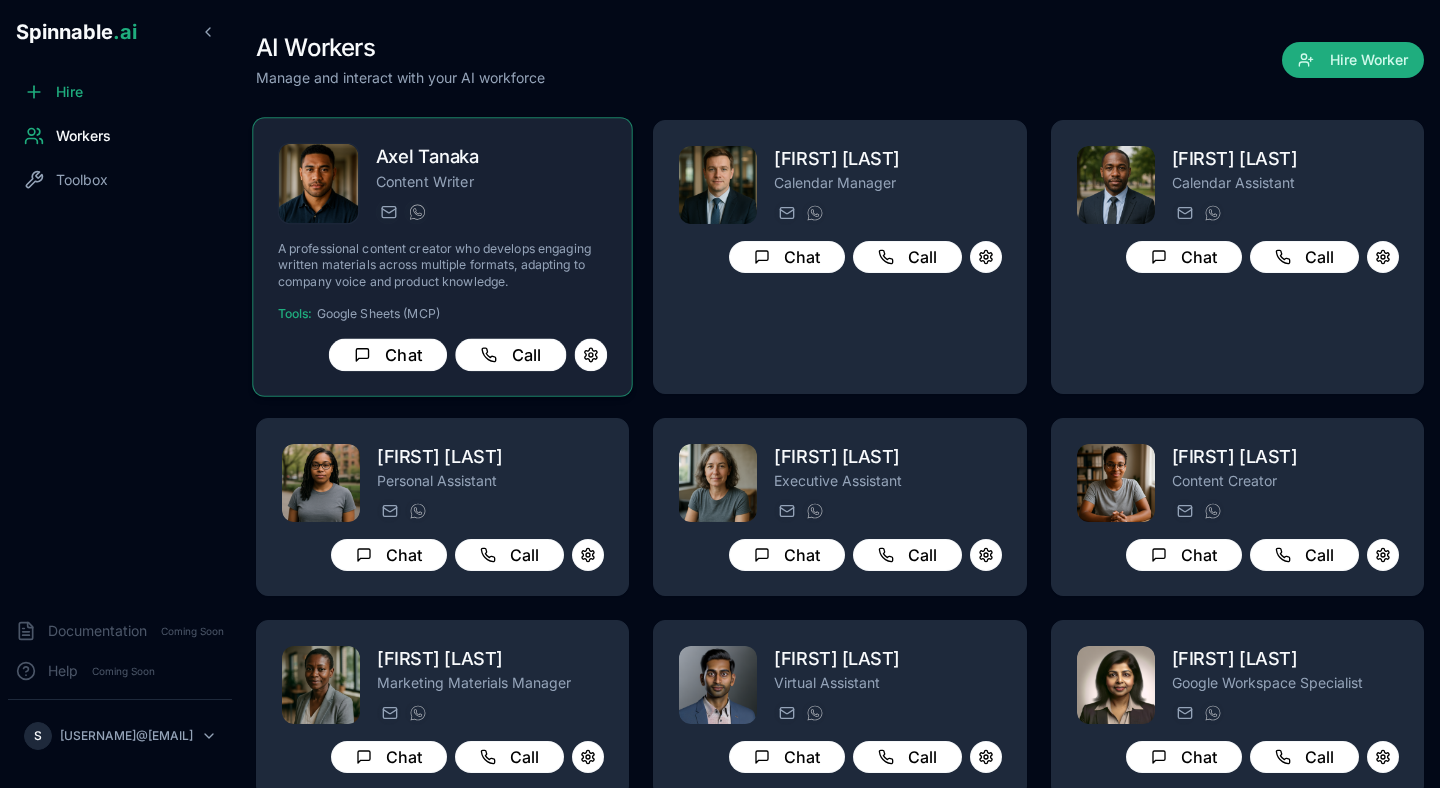click at bounding box center (319, 184) 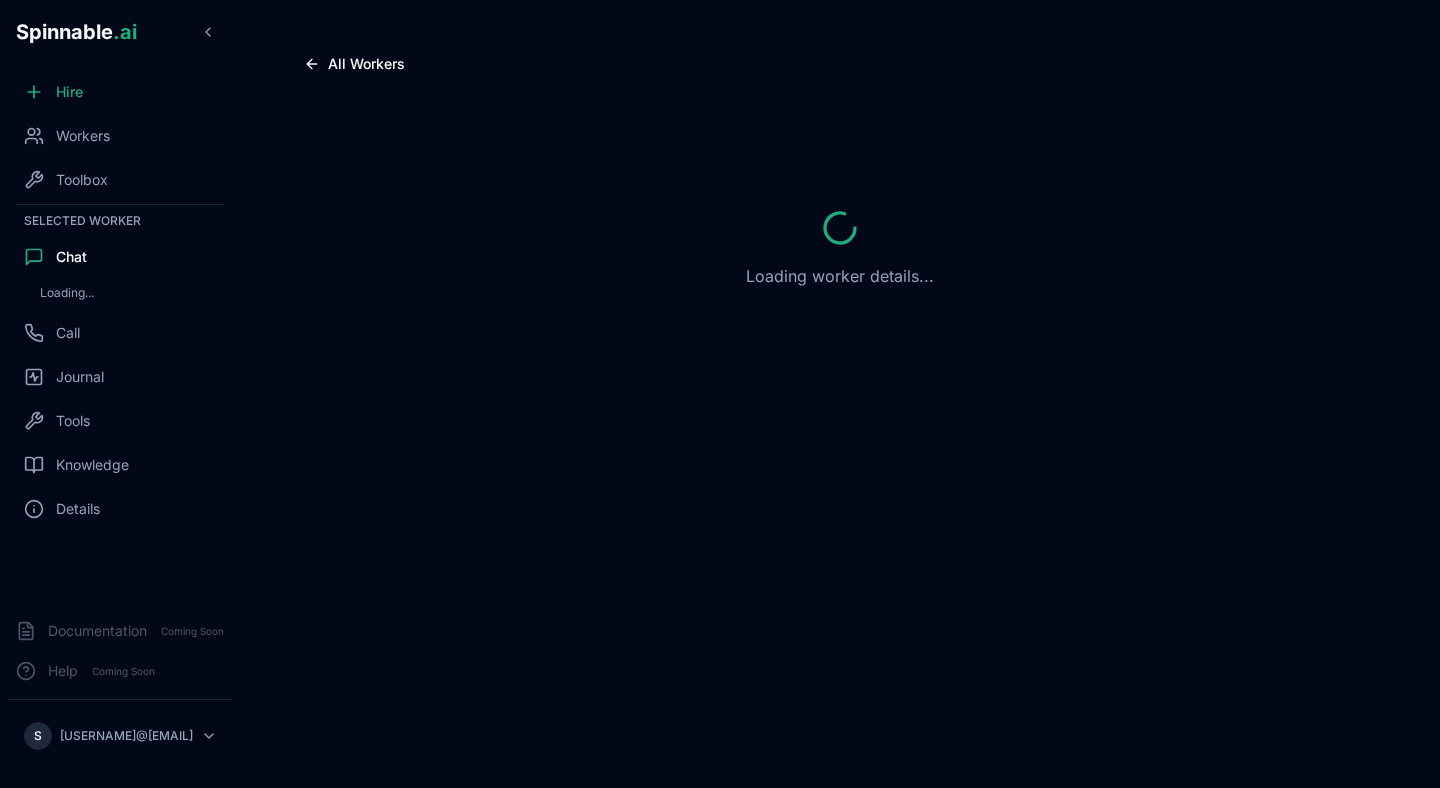 click on "Loading worker details..." at bounding box center (840, 248) 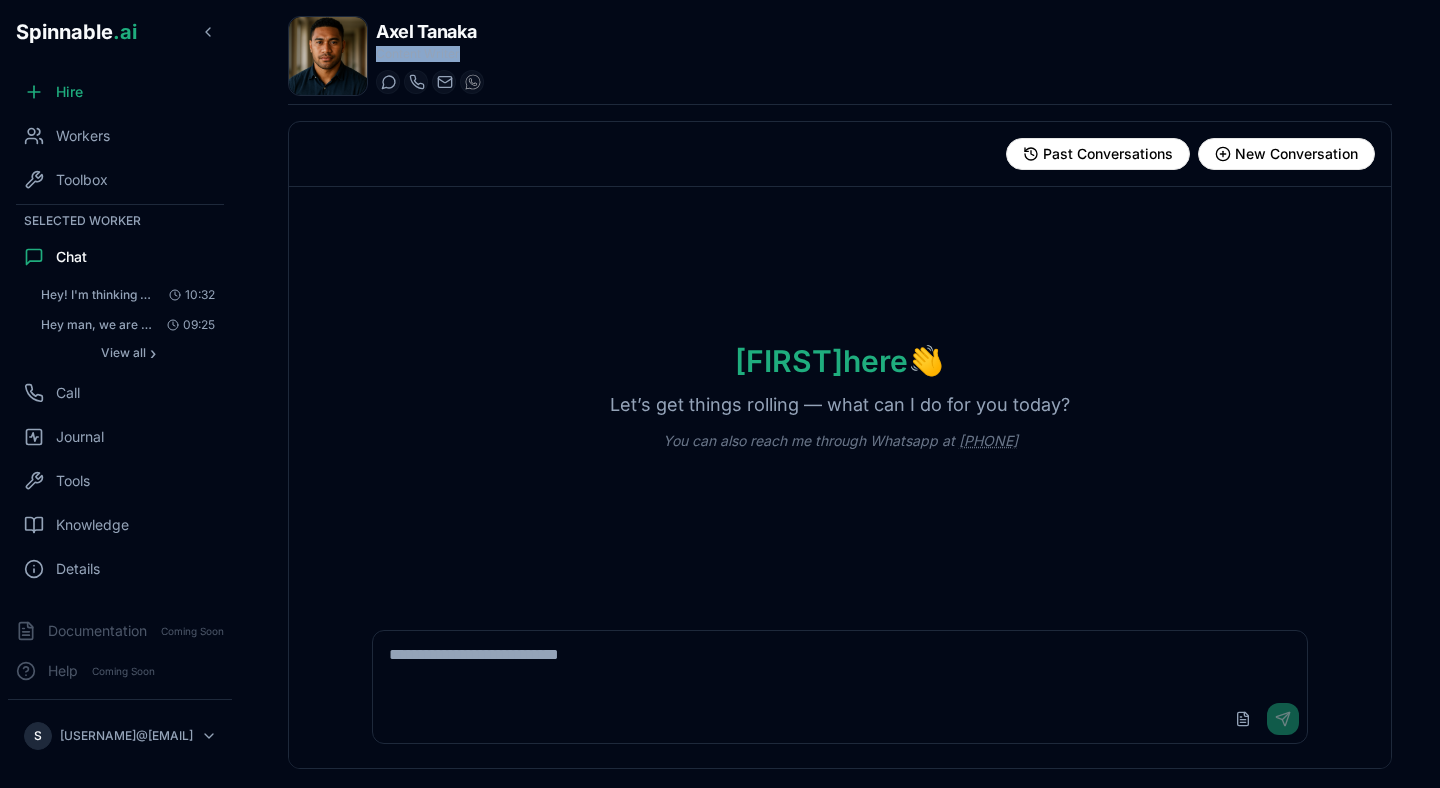 drag, startPoint x: 375, startPoint y: 55, endPoint x: 518, endPoint y: 55, distance: 143 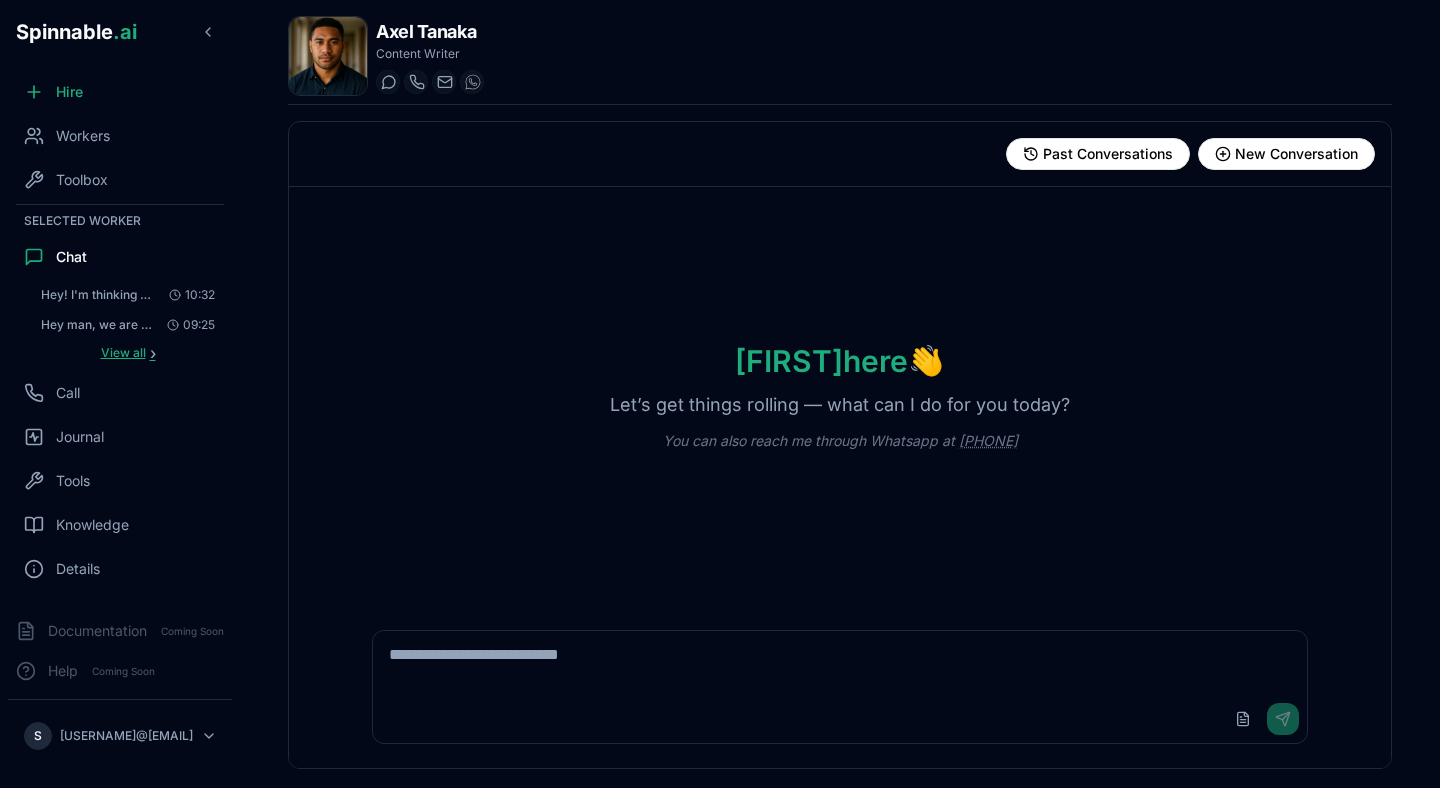 click on "View all" at bounding box center [123, 353] 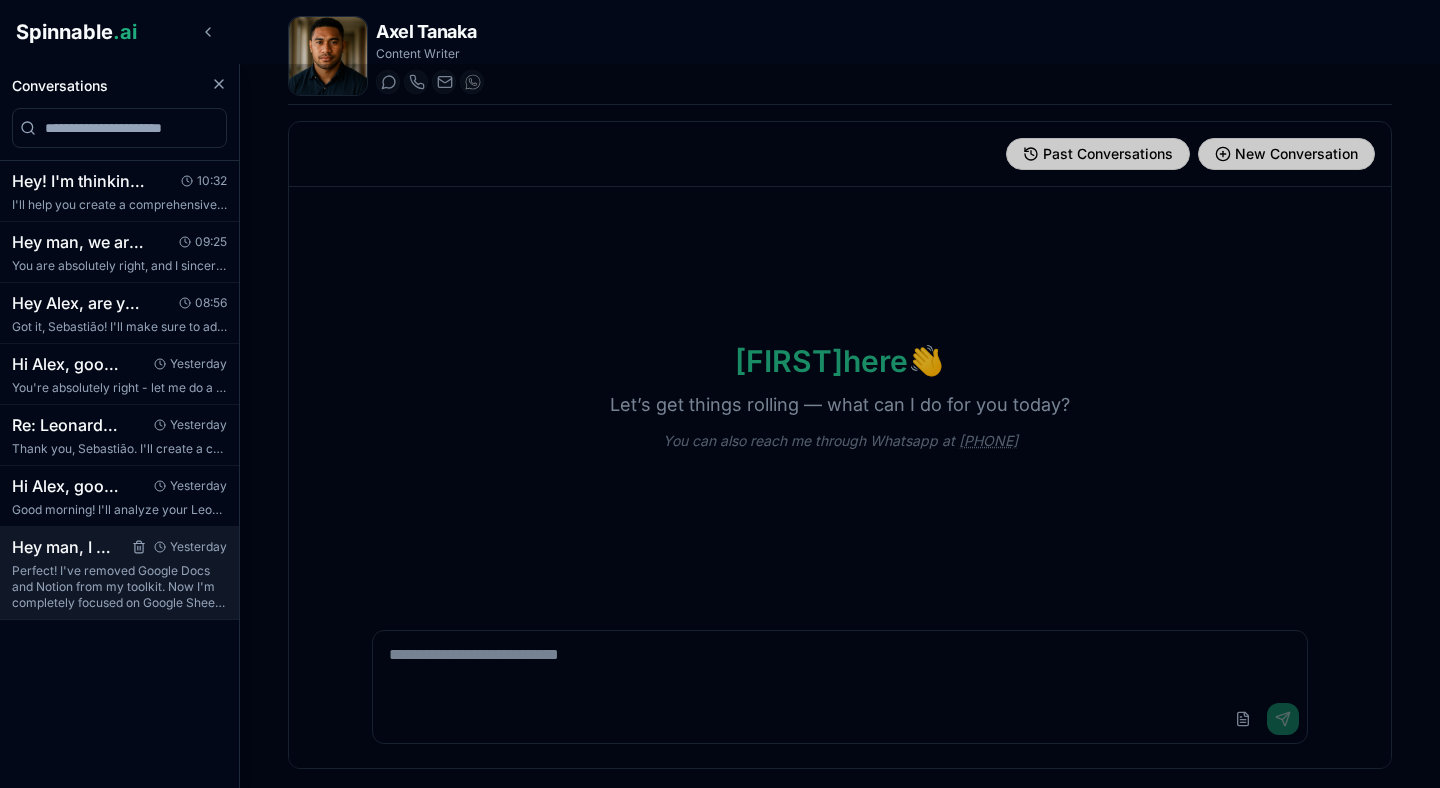 click on "Perfect! I've removed Google Docs and Notion from my toolkit. Now I'm completely focused on Google Sheets integration only, which should reduce m..." at bounding box center [119, 587] 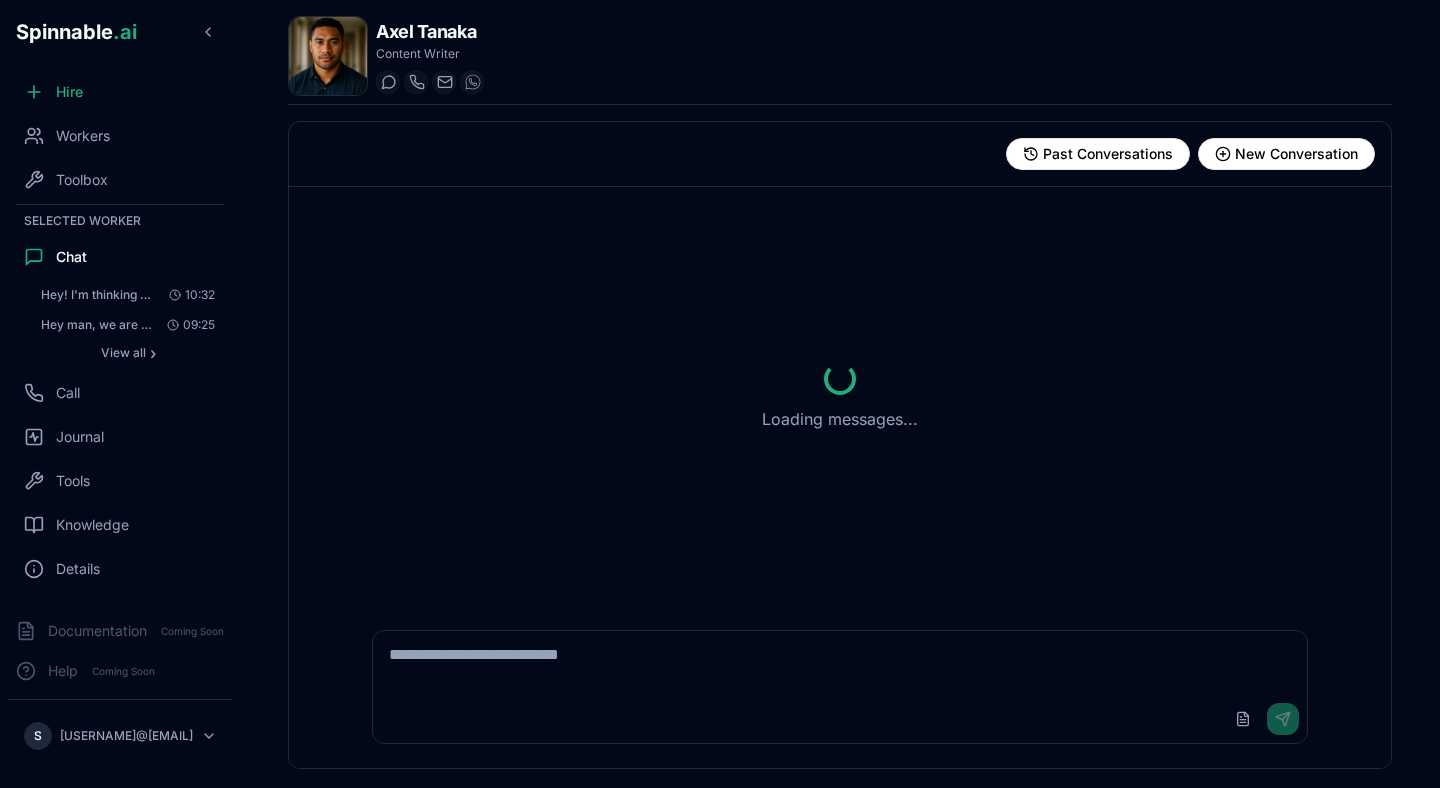click on "Loading messages..." at bounding box center [840, 396] 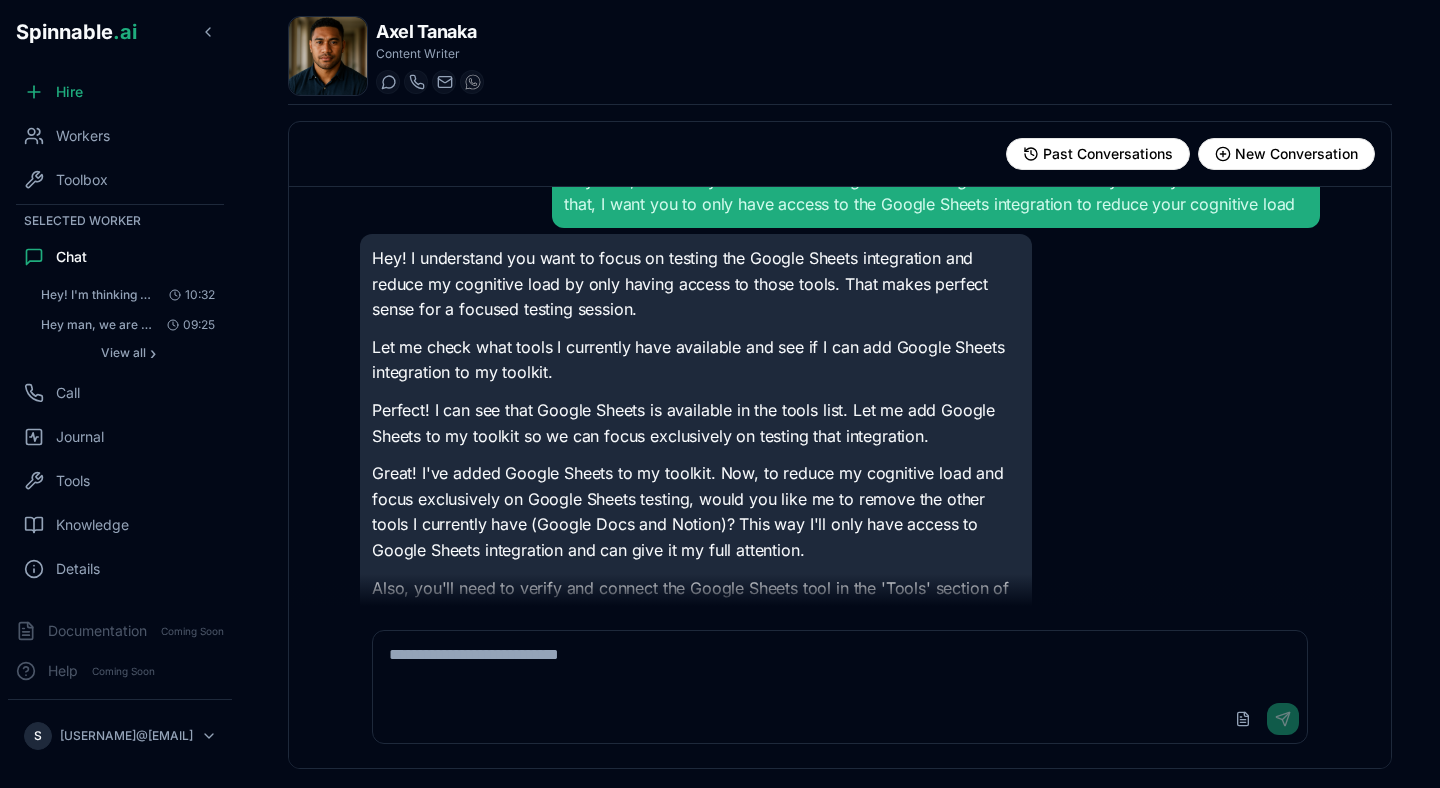 scroll, scrollTop: 54, scrollLeft: 0, axis: vertical 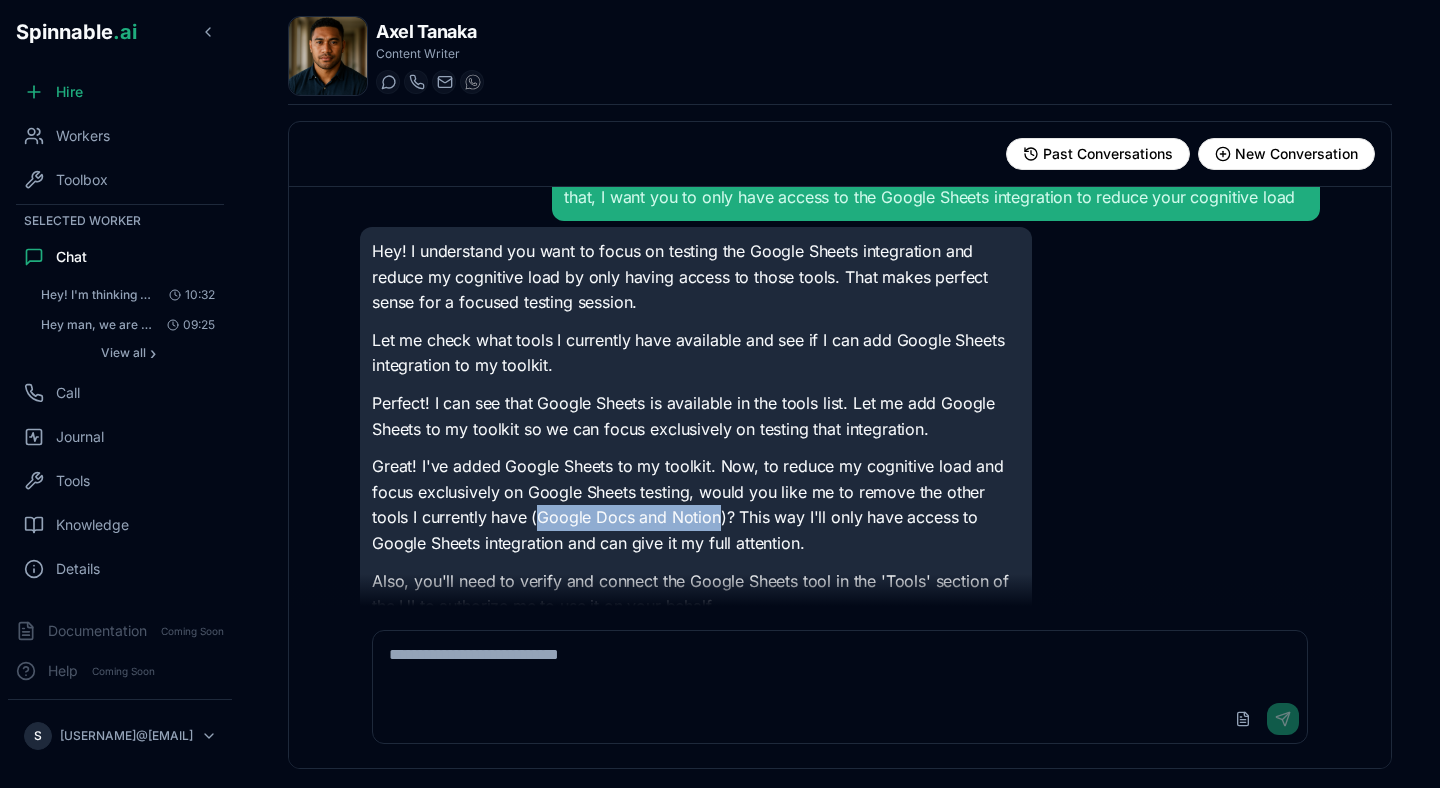 drag, startPoint x: 536, startPoint y: 523, endPoint x: 719, endPoint y: 525, distance: 183.01093 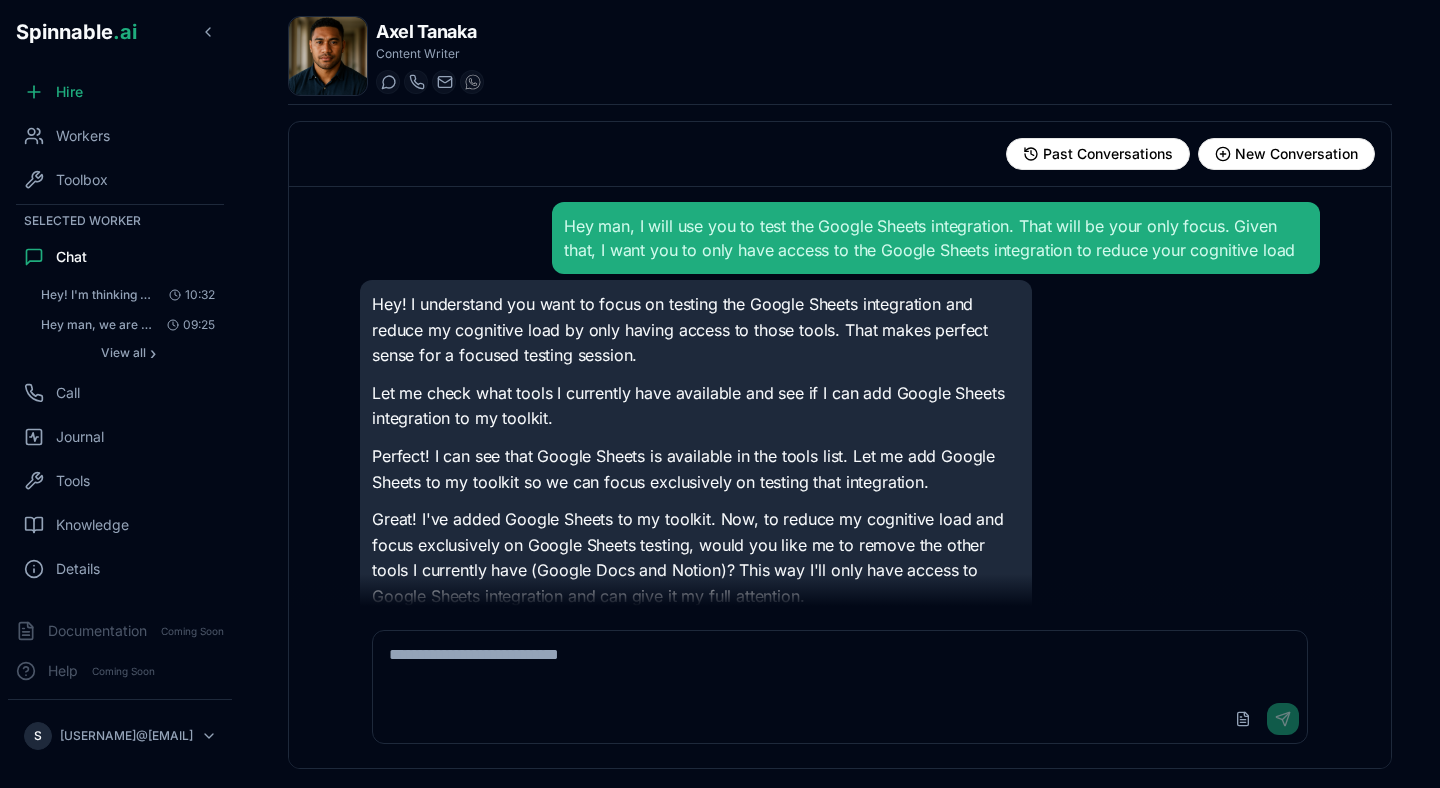 scroll, scrollTop: 0, scrollLeft: 0, axis: both 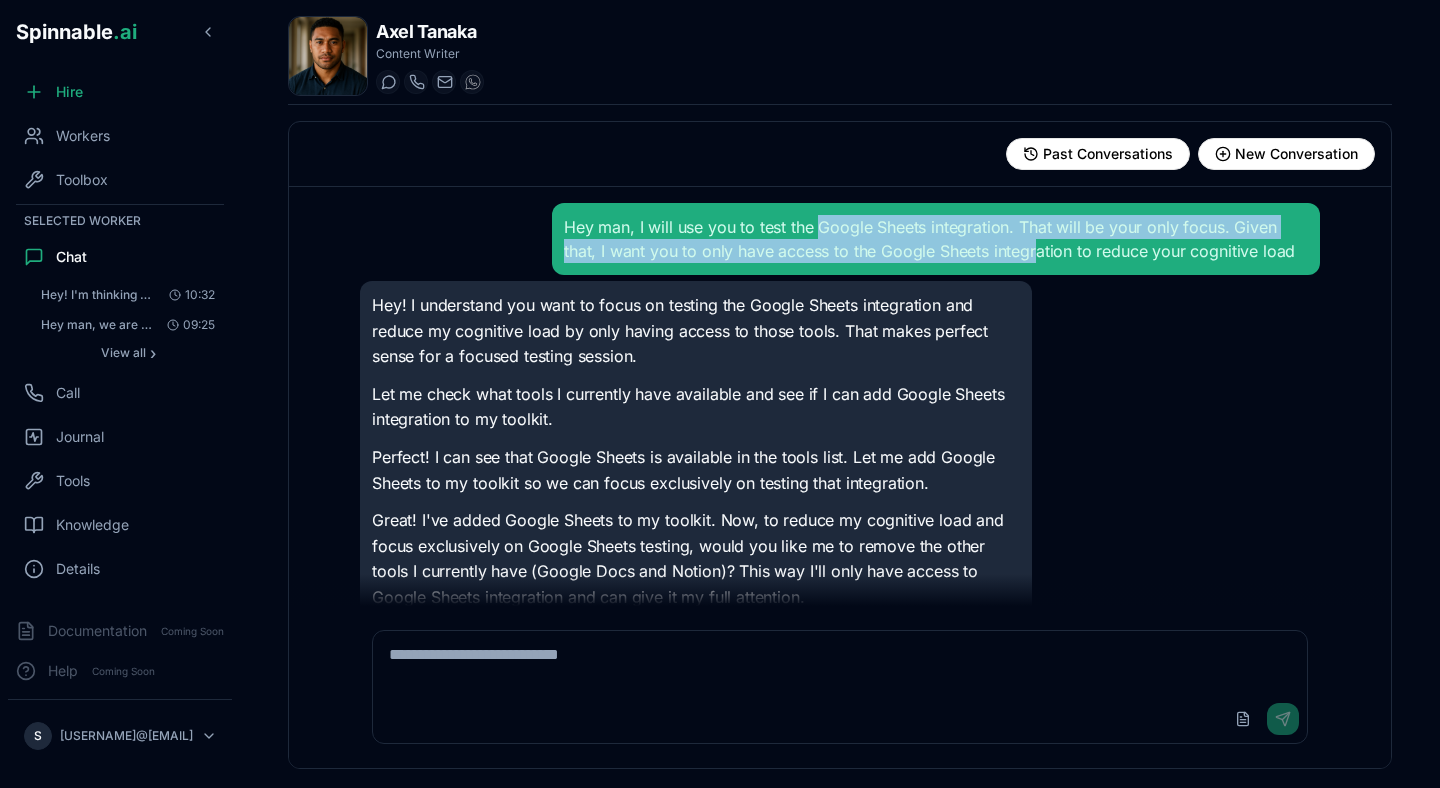 drag, startPoint x: 820, startPoint y: 228, endPoint x: 1037, endPoint y: 242, distance: 217.45114 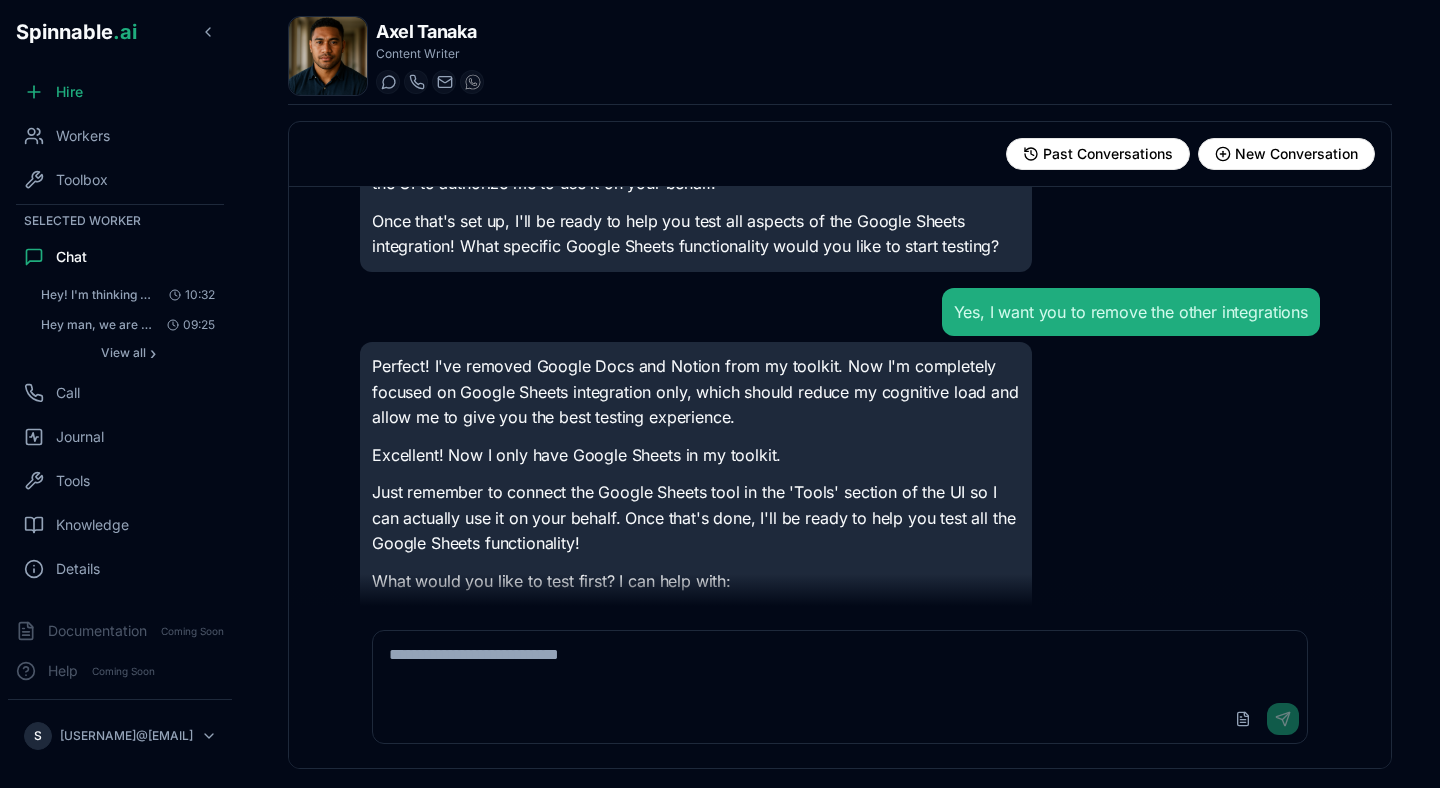 scroll, scrollTop: 479, scrollLeft: 0, axis: vertical 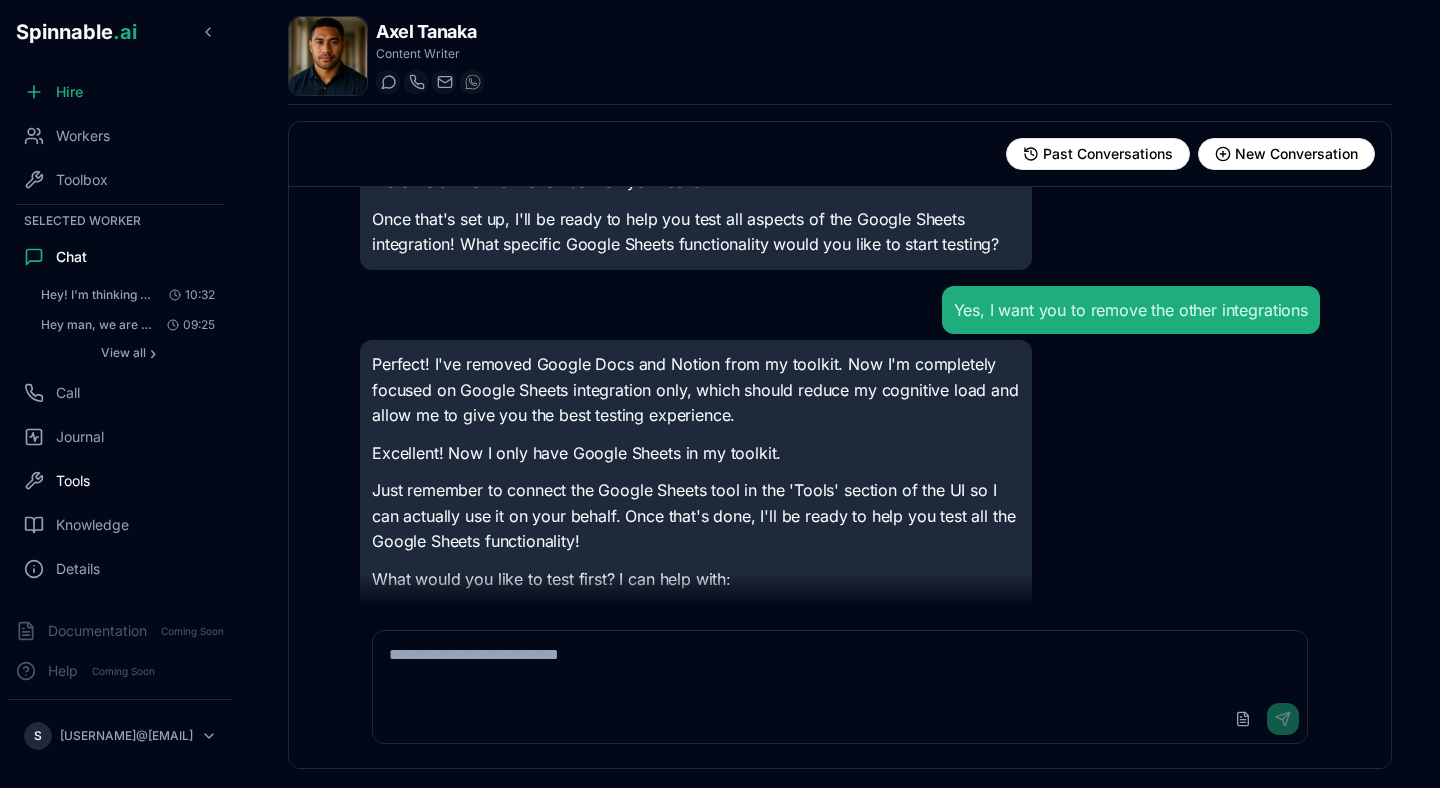 click on "Tools" at bounding box center [120, 481] 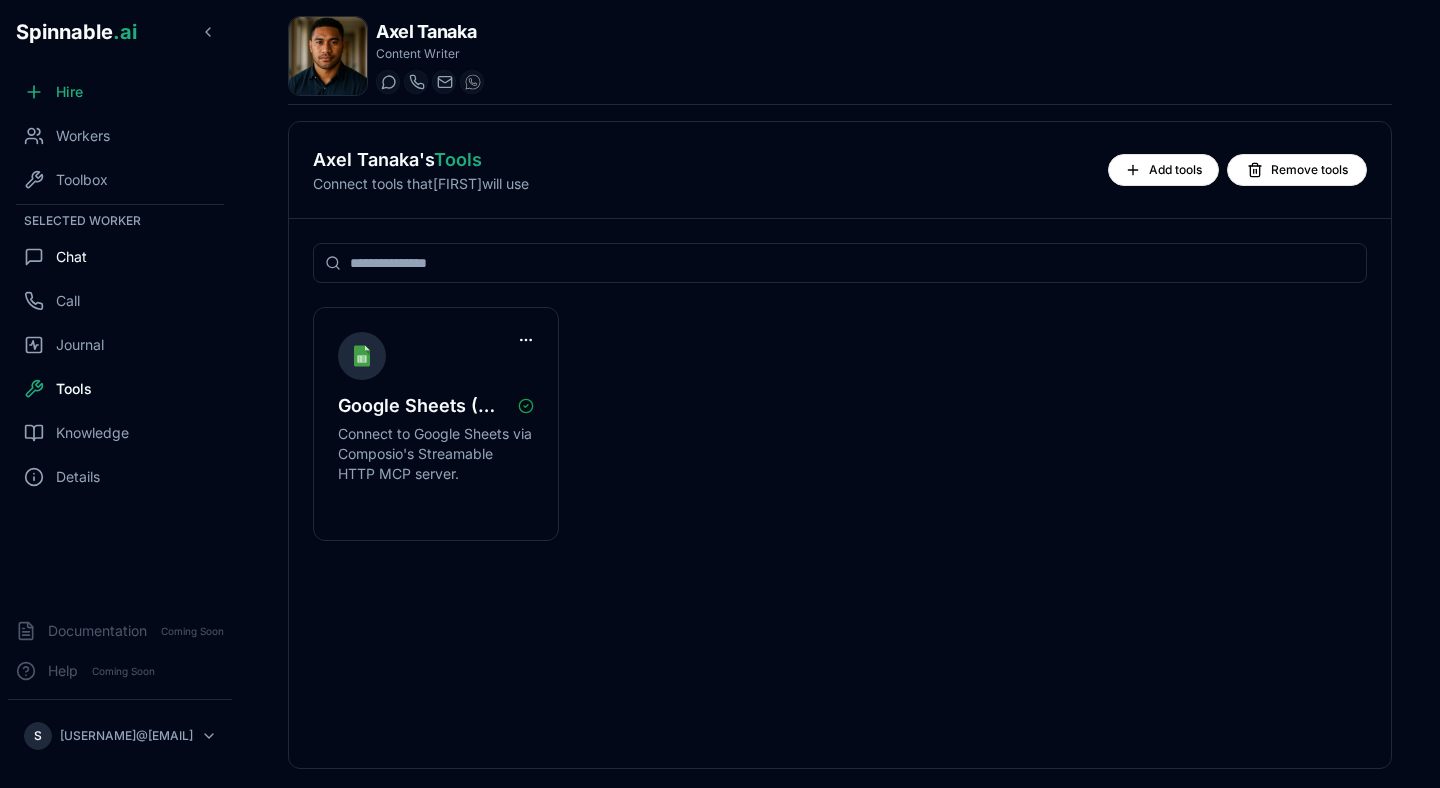 click on "Chat" at bounding box center [55, 257] 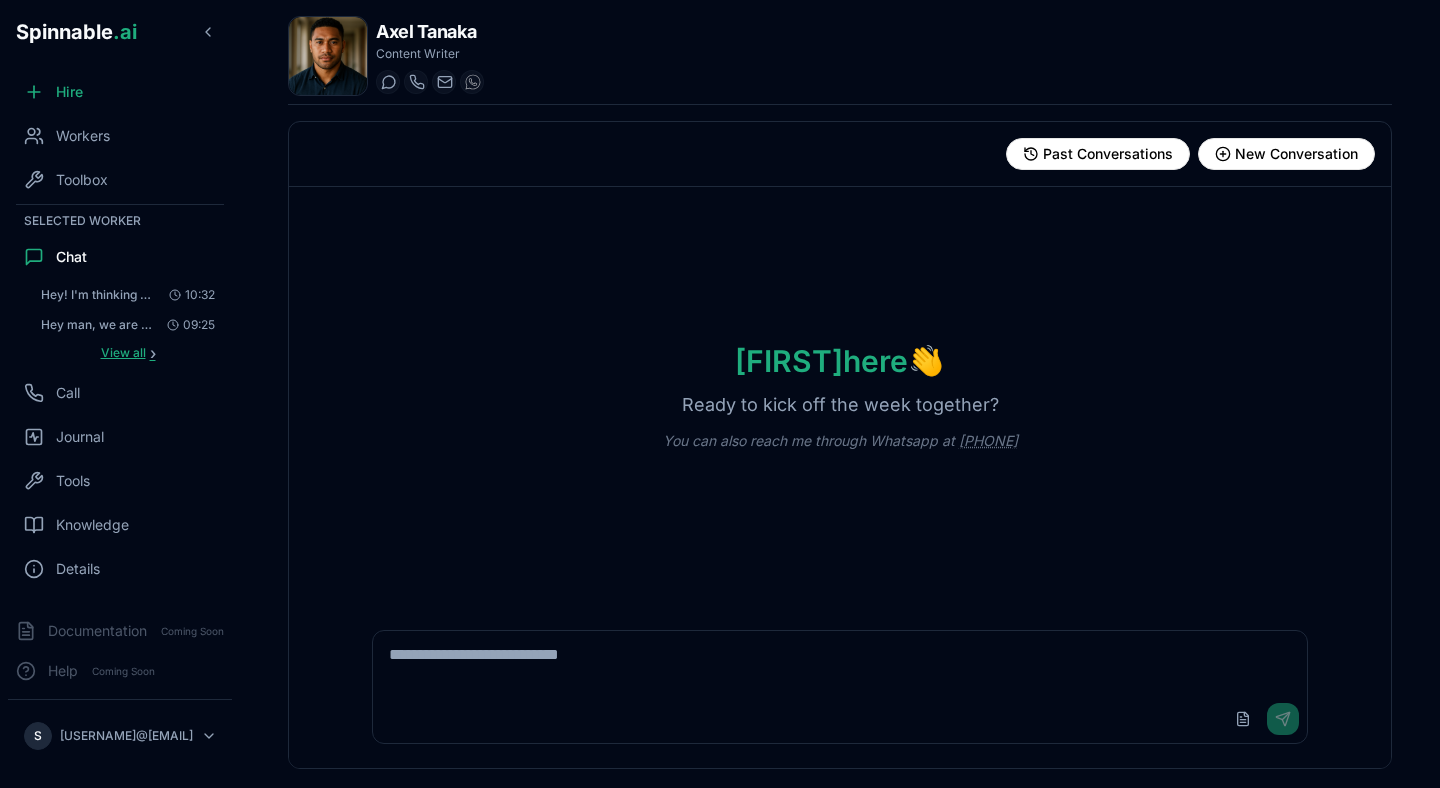 click on "View all ›" at bounding box center [128, 353] 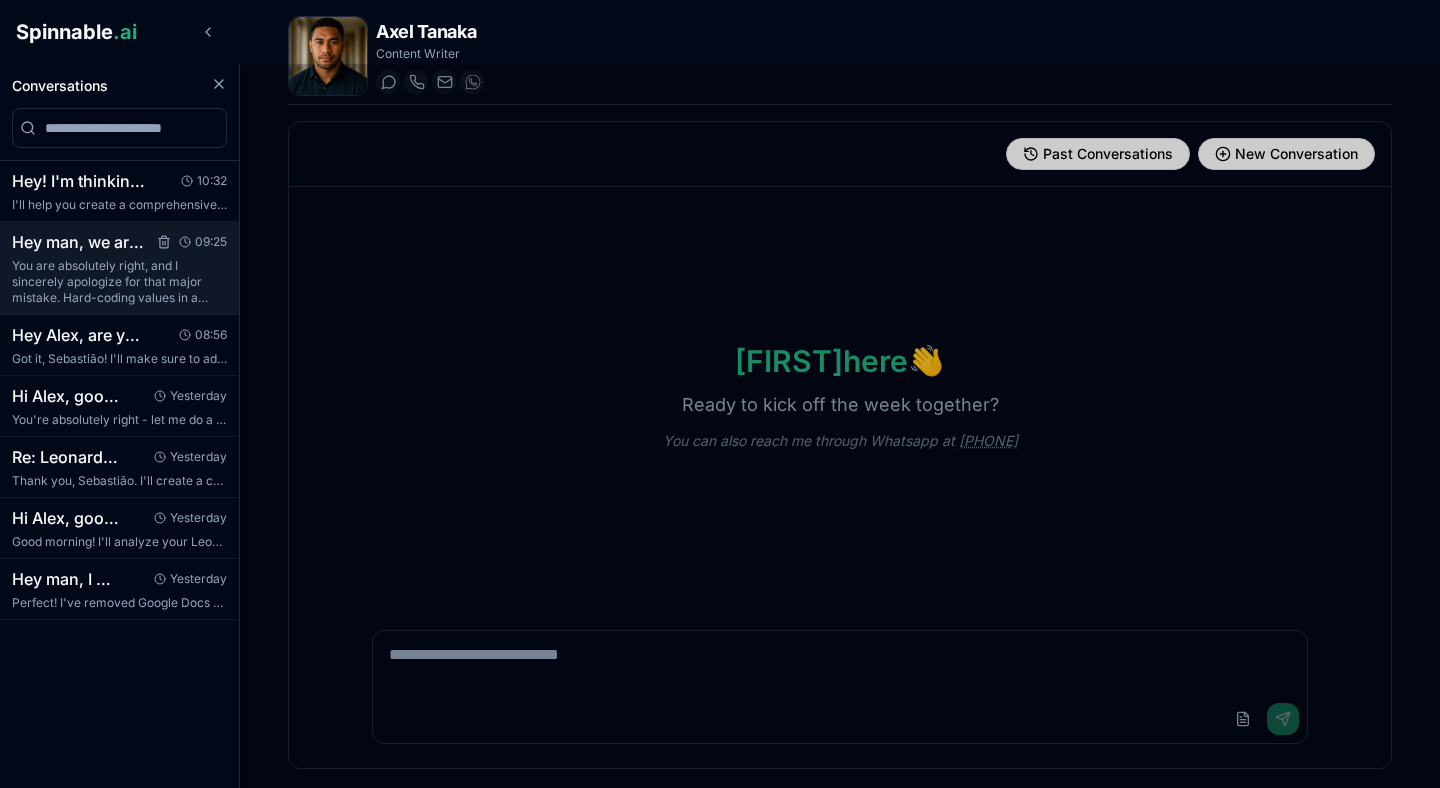 click on "You are absolutely right, and I sincerely apologize for that major mistake. Hard-coding values in a financial model completely defeats the purpose ..." at bounding box center (119, 282) 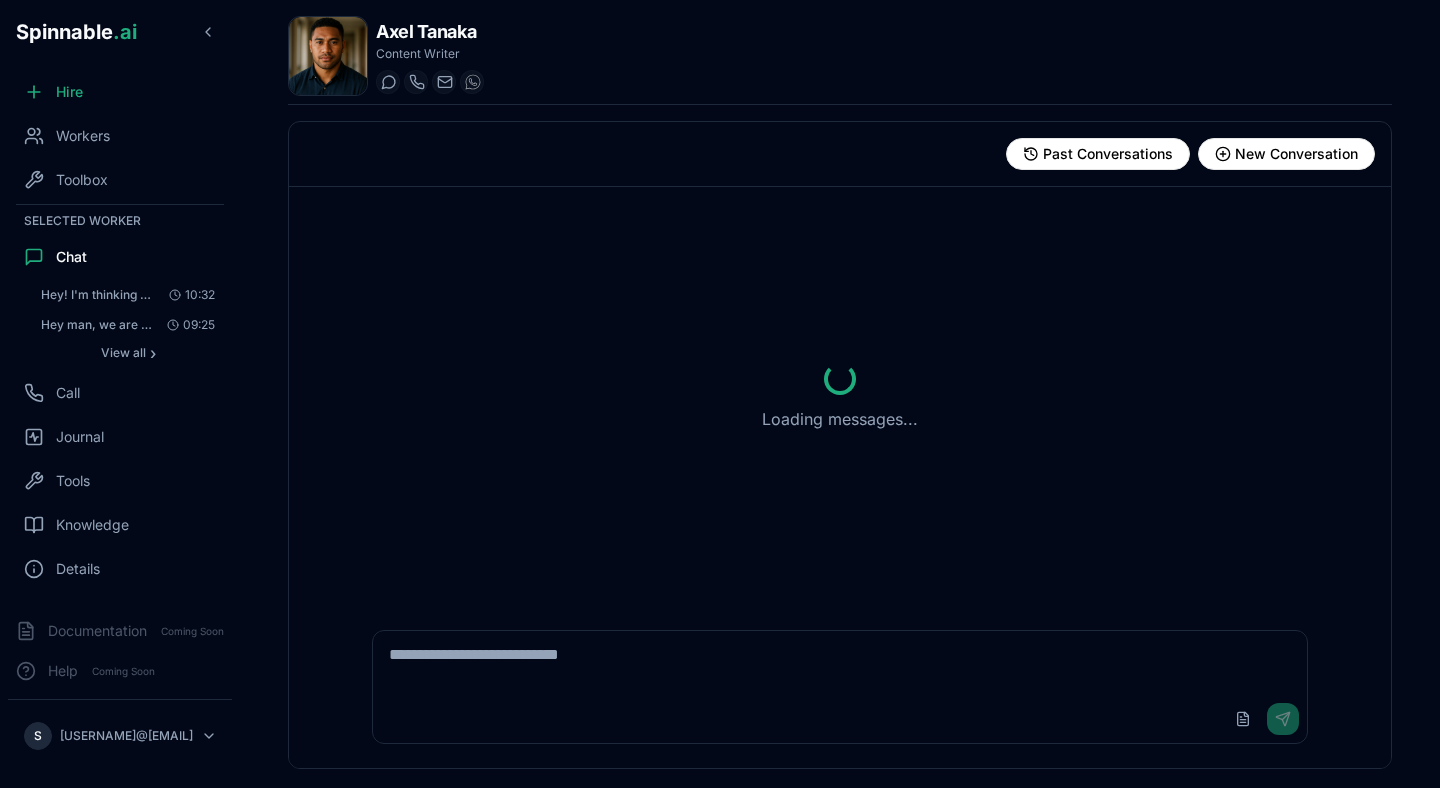 click on "Loading messages..." at bounding box center (840, 396) 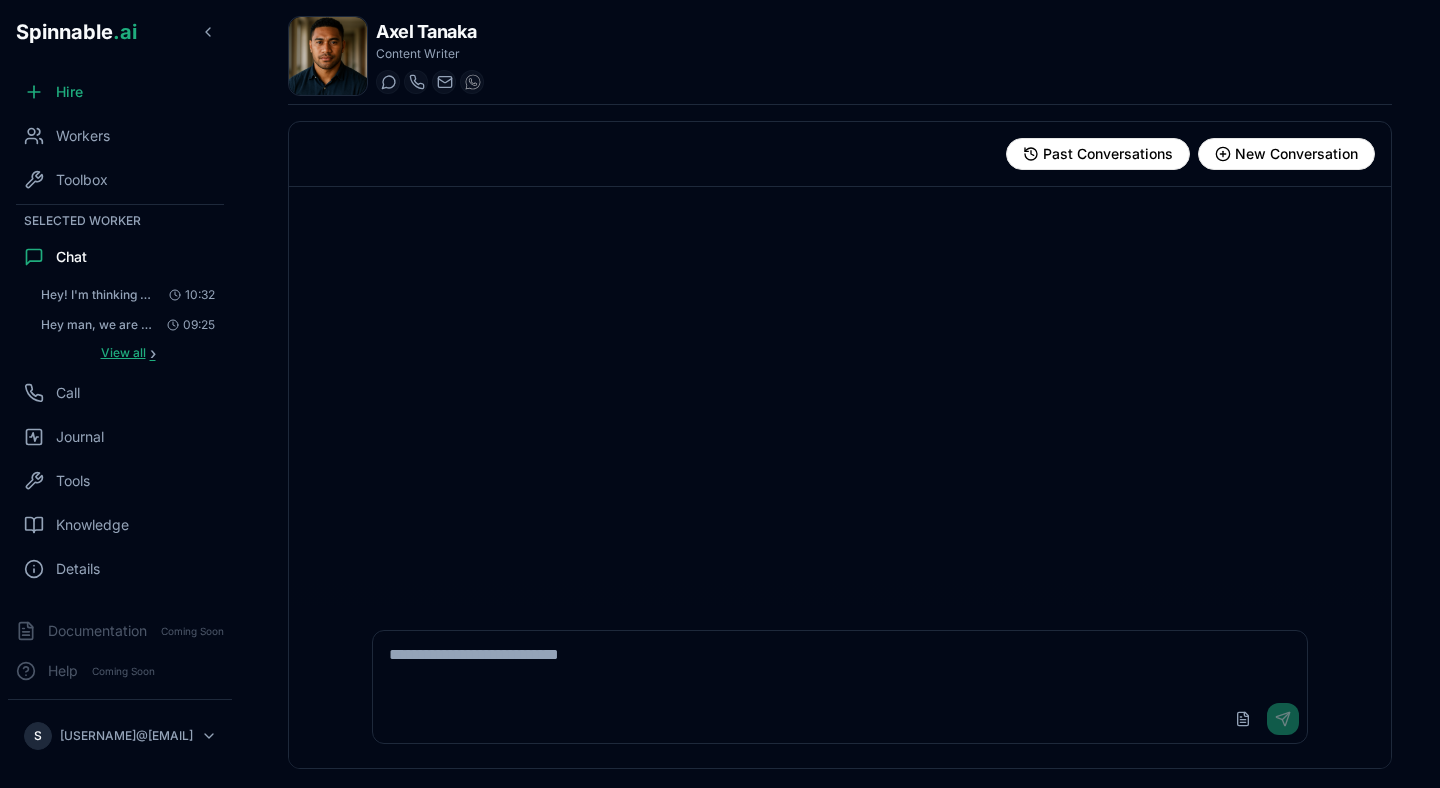 click on "View all" at bounding box center [123, 353] 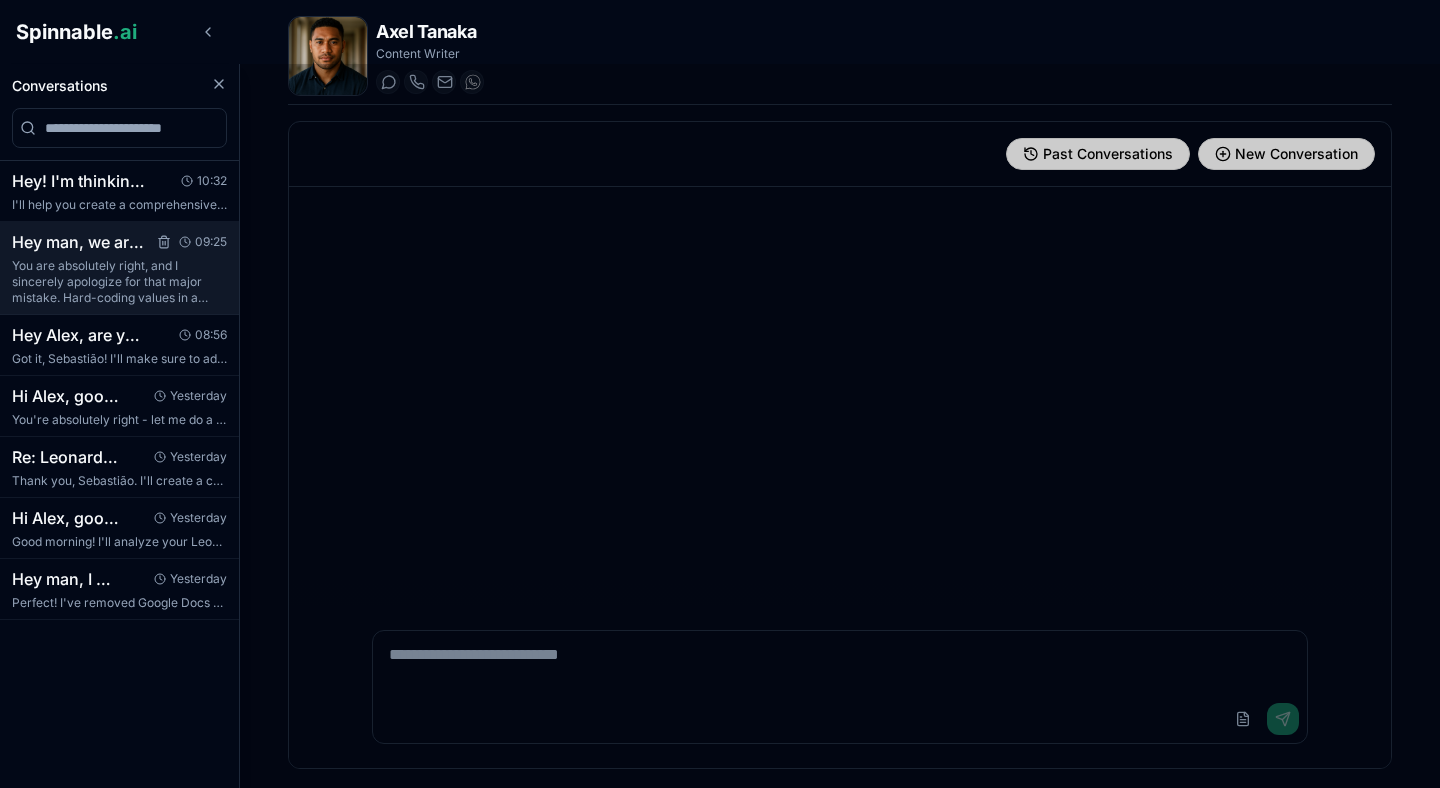 click on "Hey man, we are in 2025 and the sheet "Leonardo DCF" seems to be outdated. Can you please update ..." at bounding box center (78, 242) 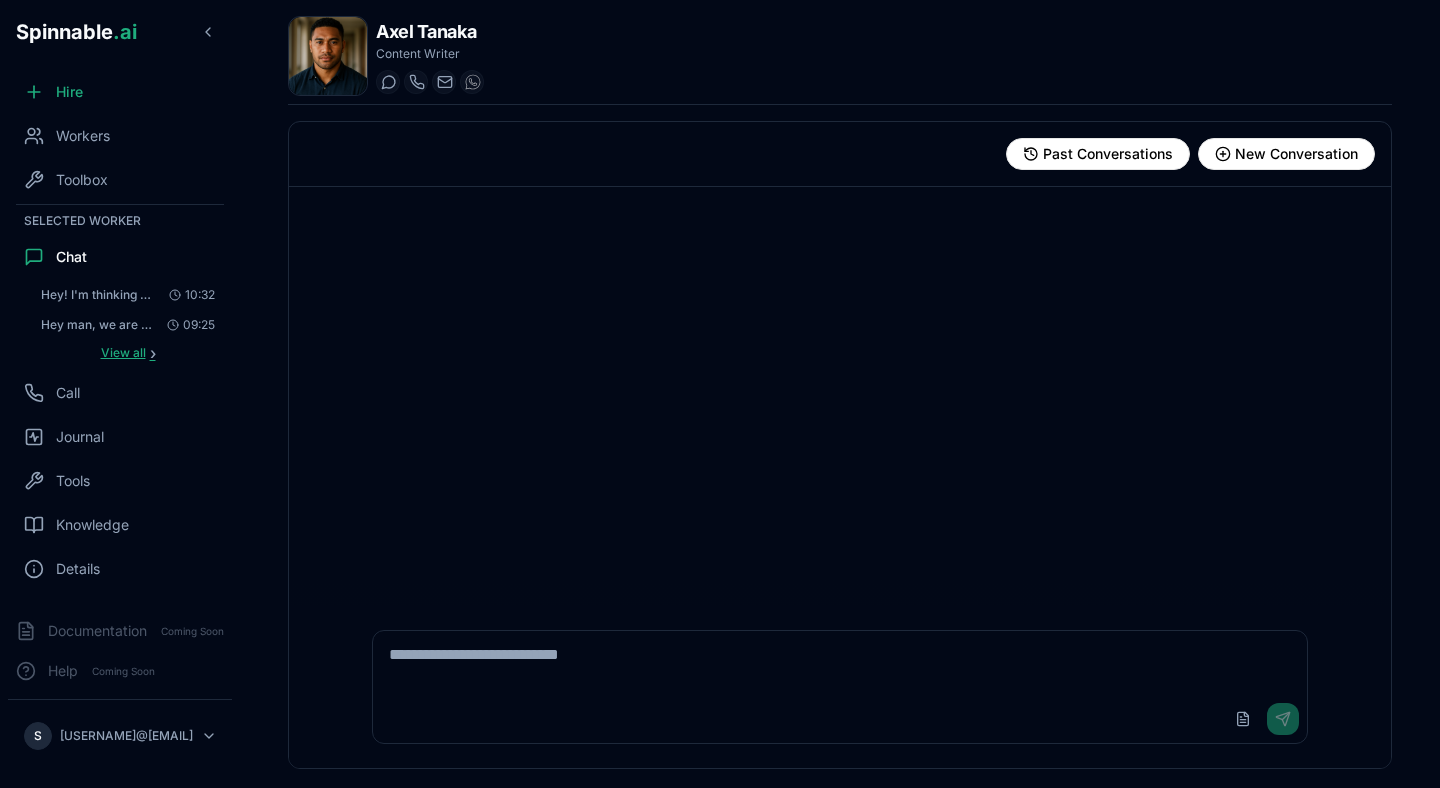 click on "View all" at bounding box center (123, 353) 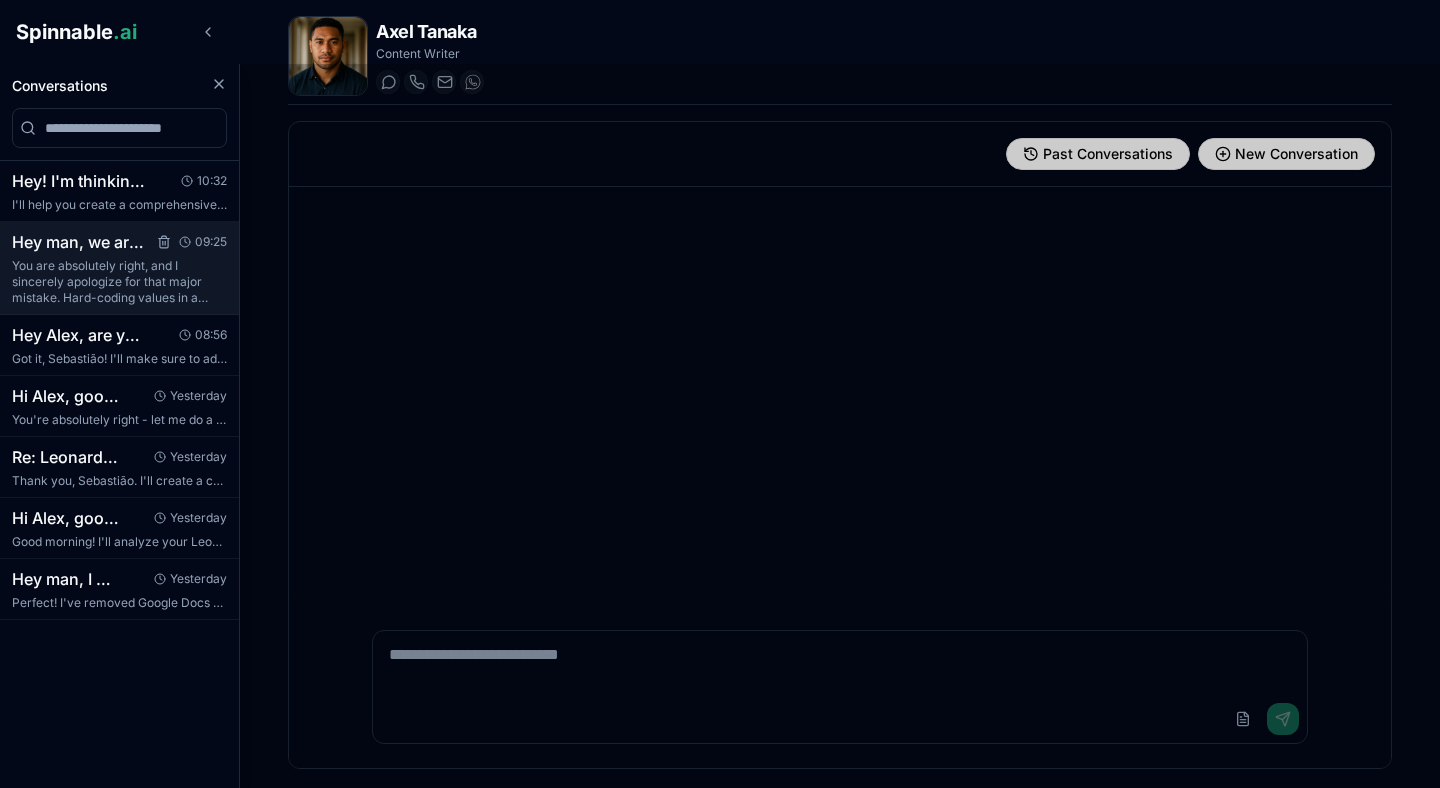 click on "You are absolutely right, and I sincerely apologize for that major mistake. Hard-coding values in a financial model completely defeats the purpose ..." at bounding box center (119, 282) 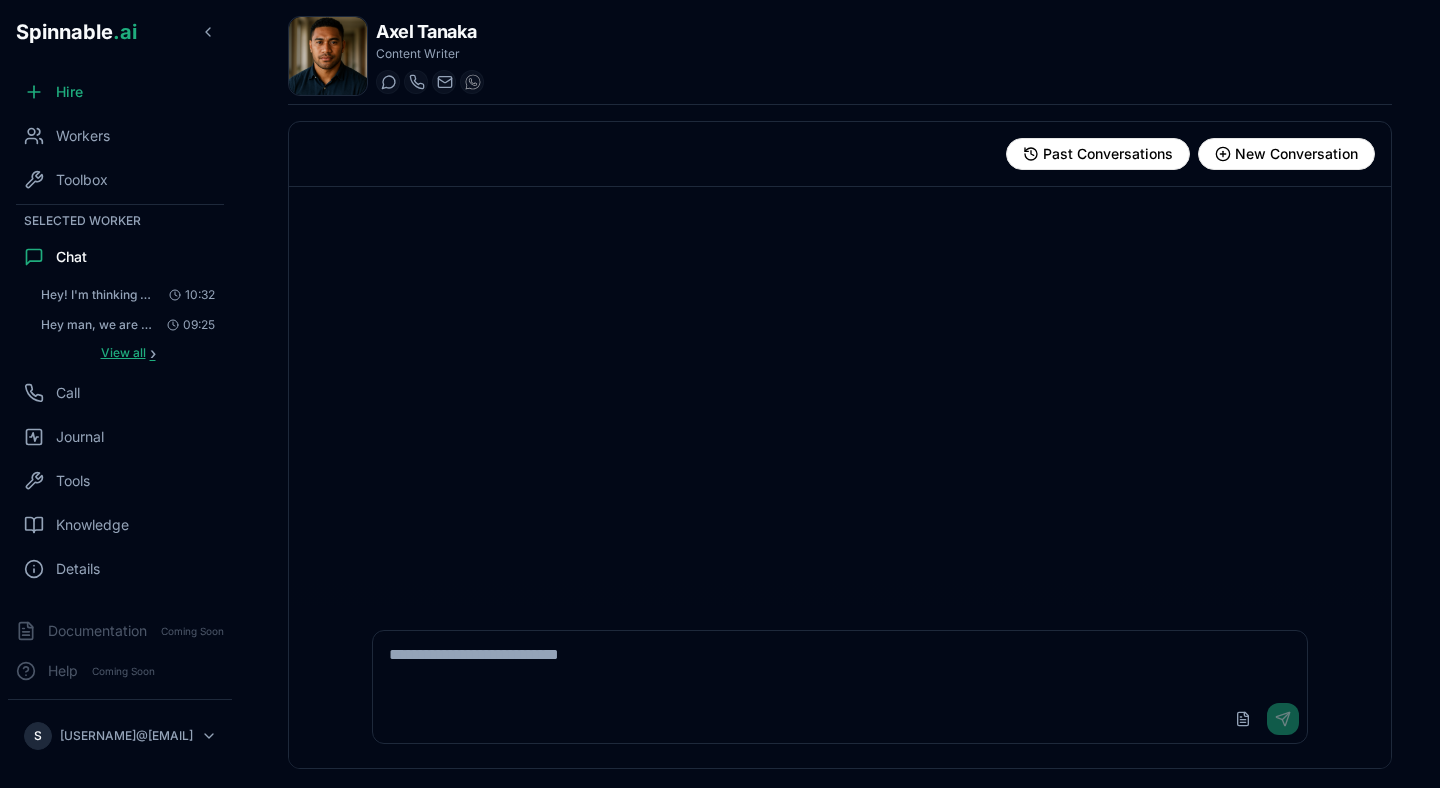 click on "›" at bounding box center (153, 353) 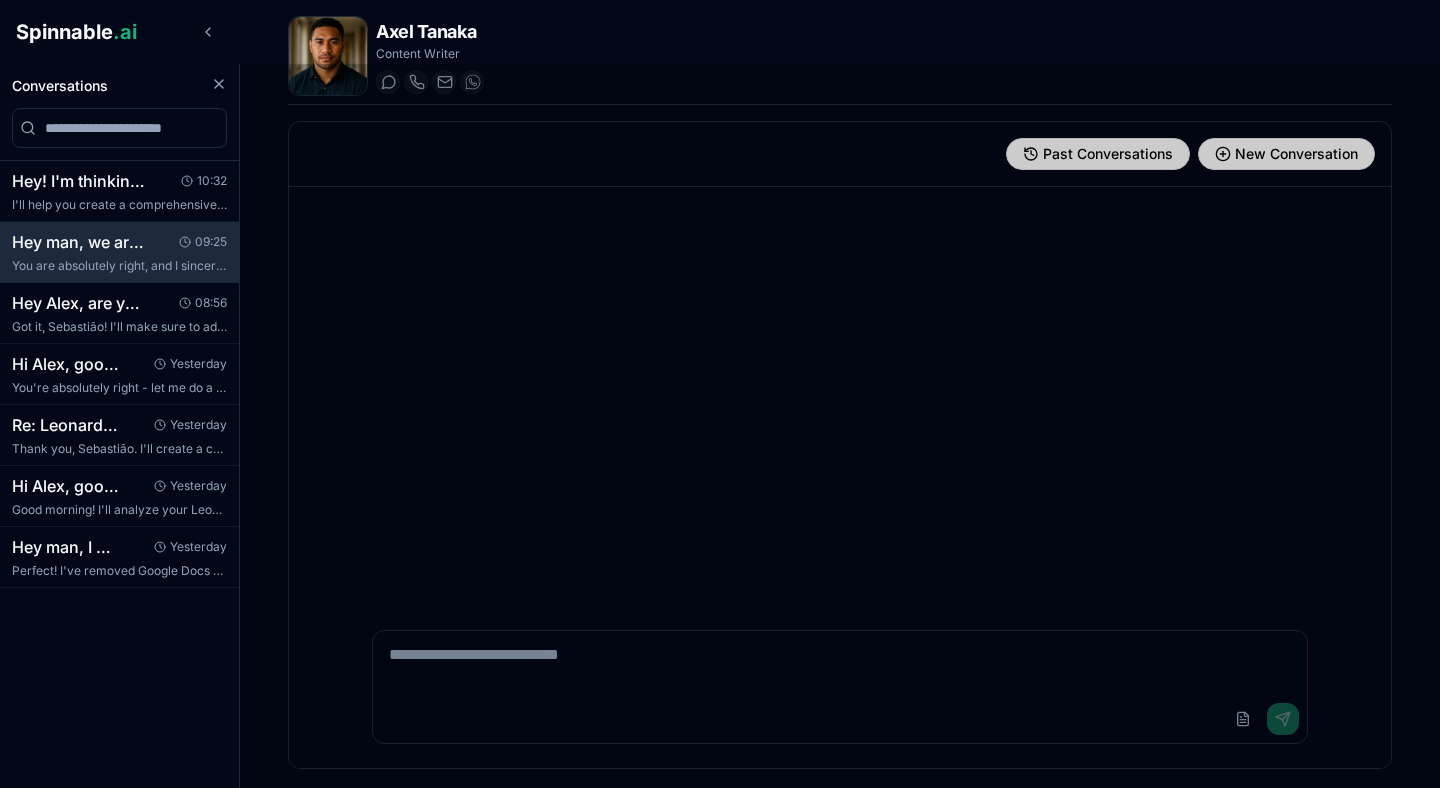 click at bounding box center [720, 426] 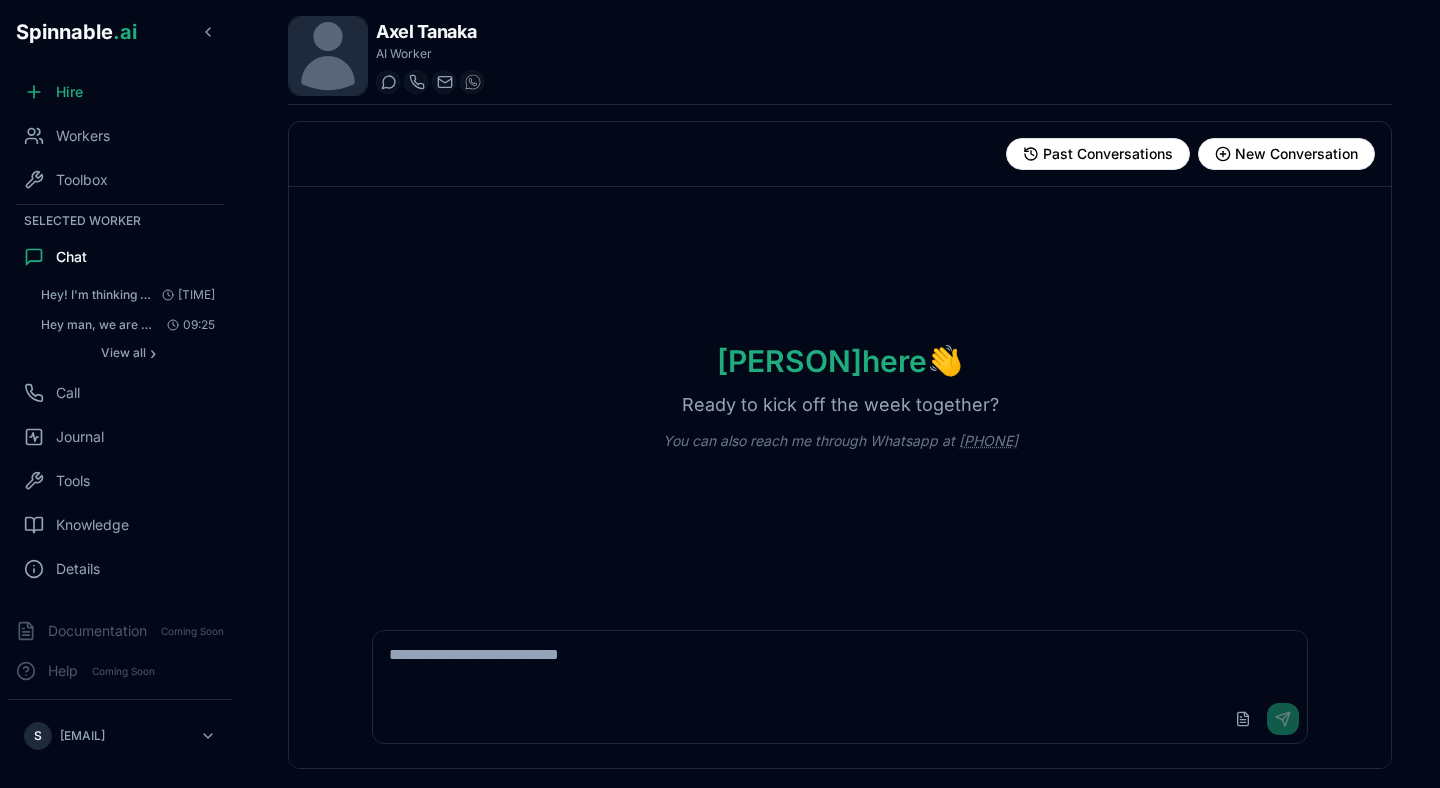 scroll, scrollTop: 0, scrollLeft: 0, axis: both 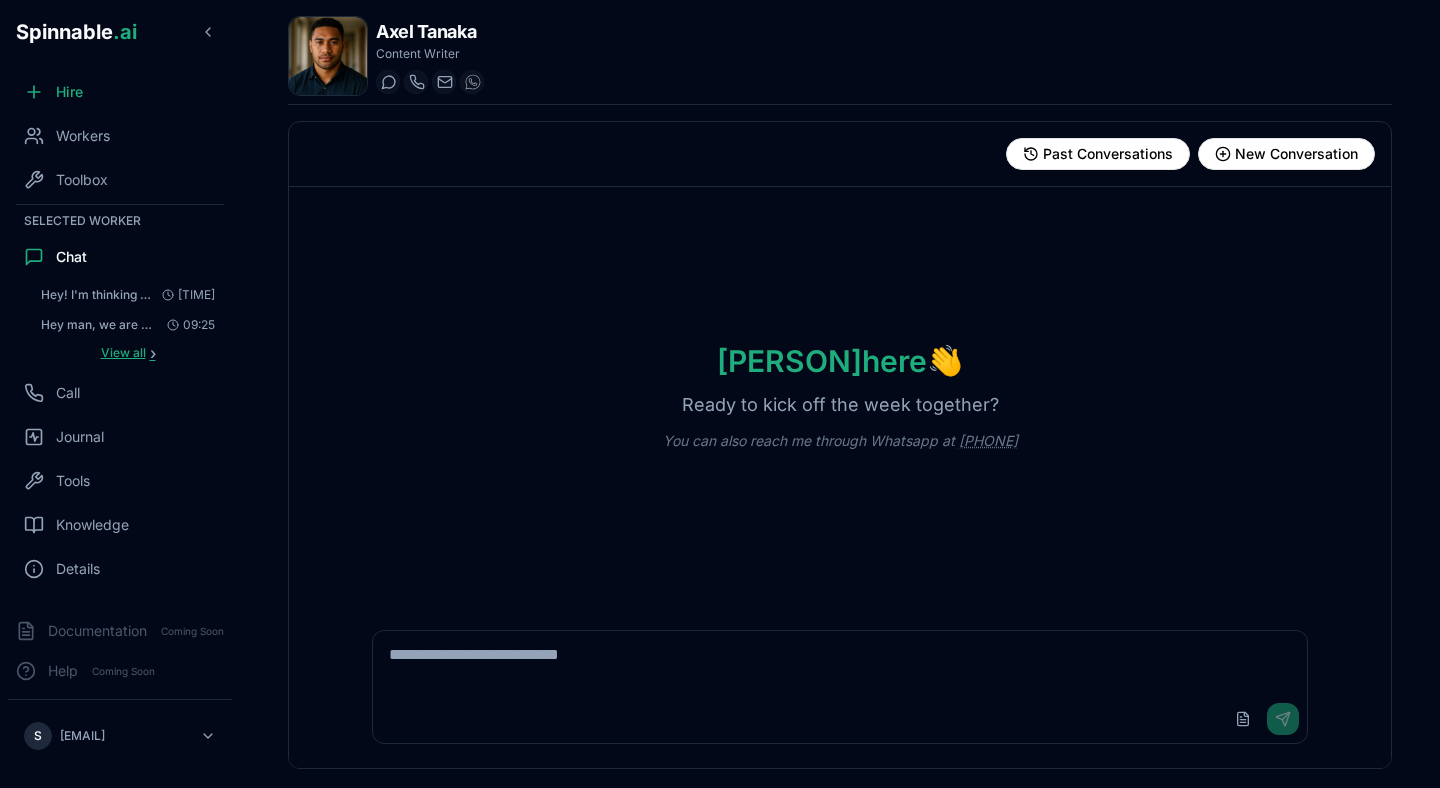 click on "View all" at bounding box center [123, 353] 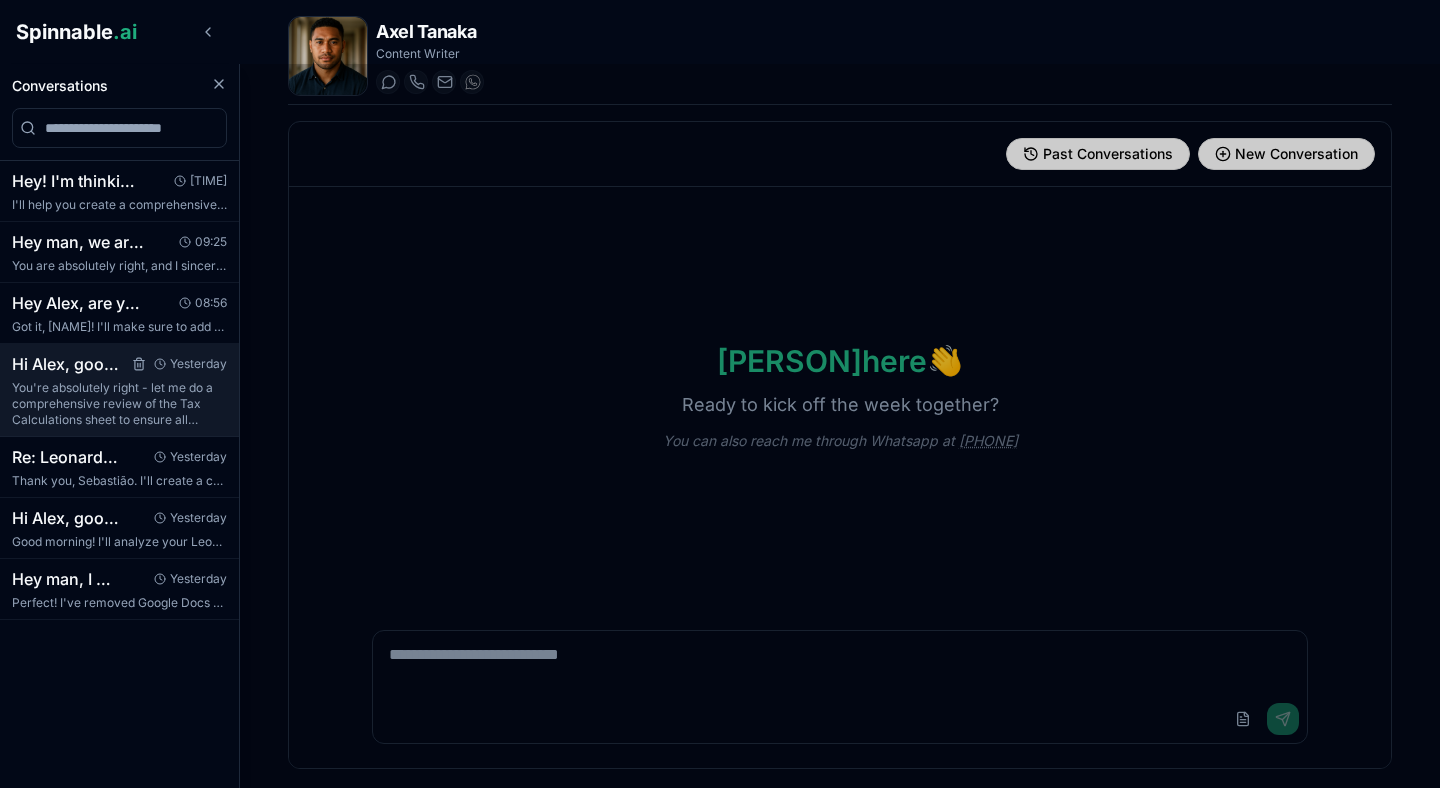 click on "You're absolutely right - let me do a comprehensive review of the Tax Calculations sheet to ensure all formulas are correct and the information is ..." at bounding box center [119, 404] 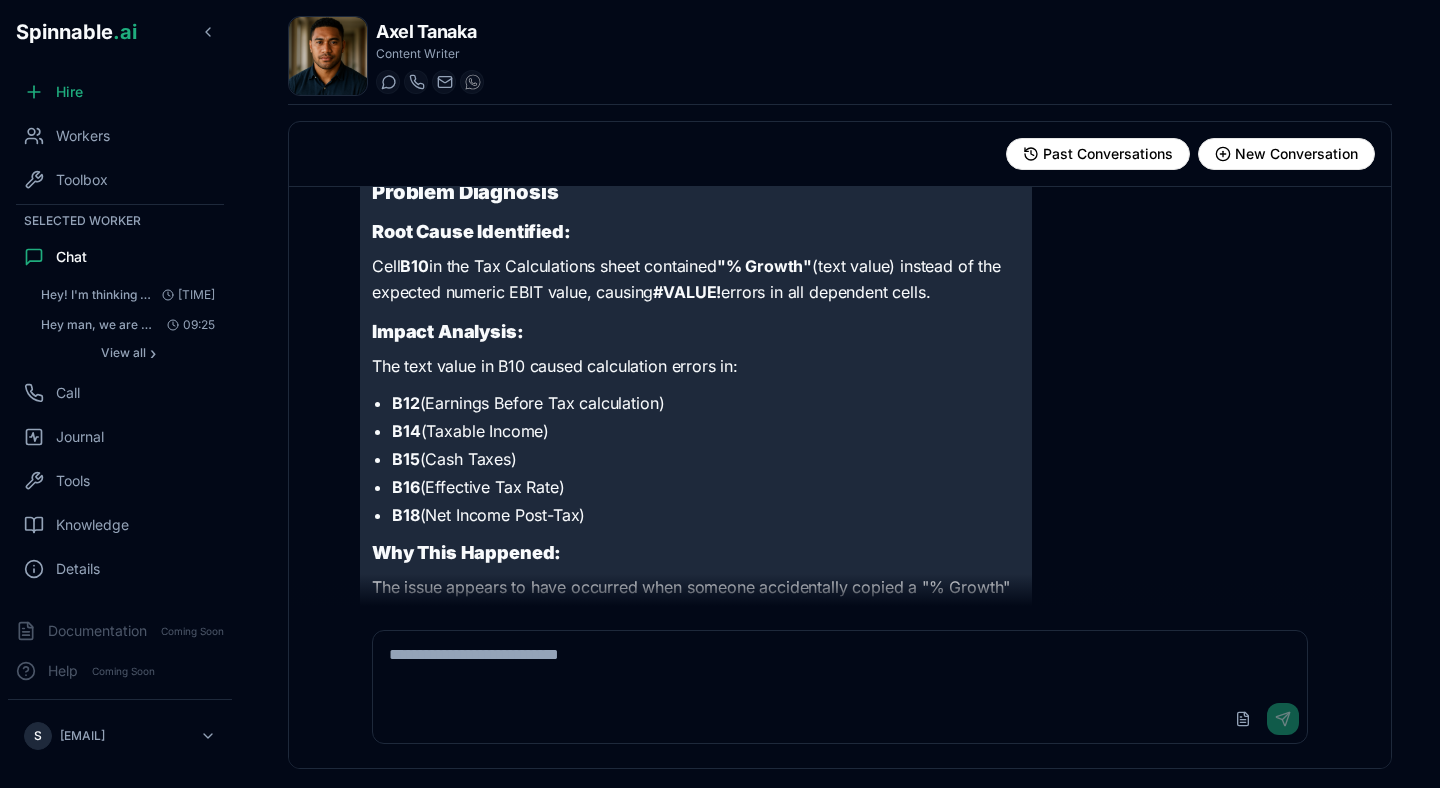 scroll, scrollTop: 28797, scrollLeft: 0, axis: vertical 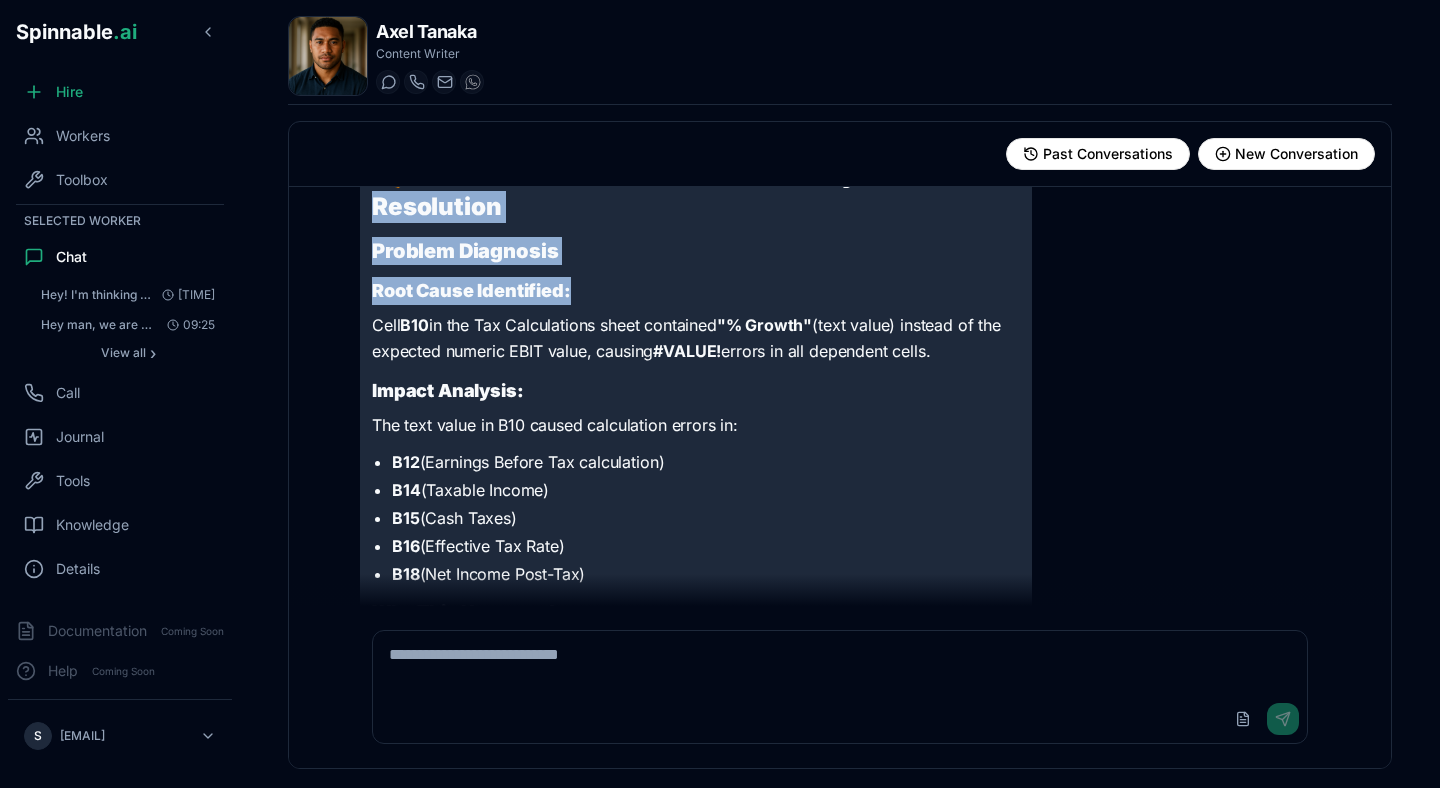 drag, startPoint x: 374, startPoint y: 198, endPoint x: 750, endPoint y: 297, distance: 388.81488 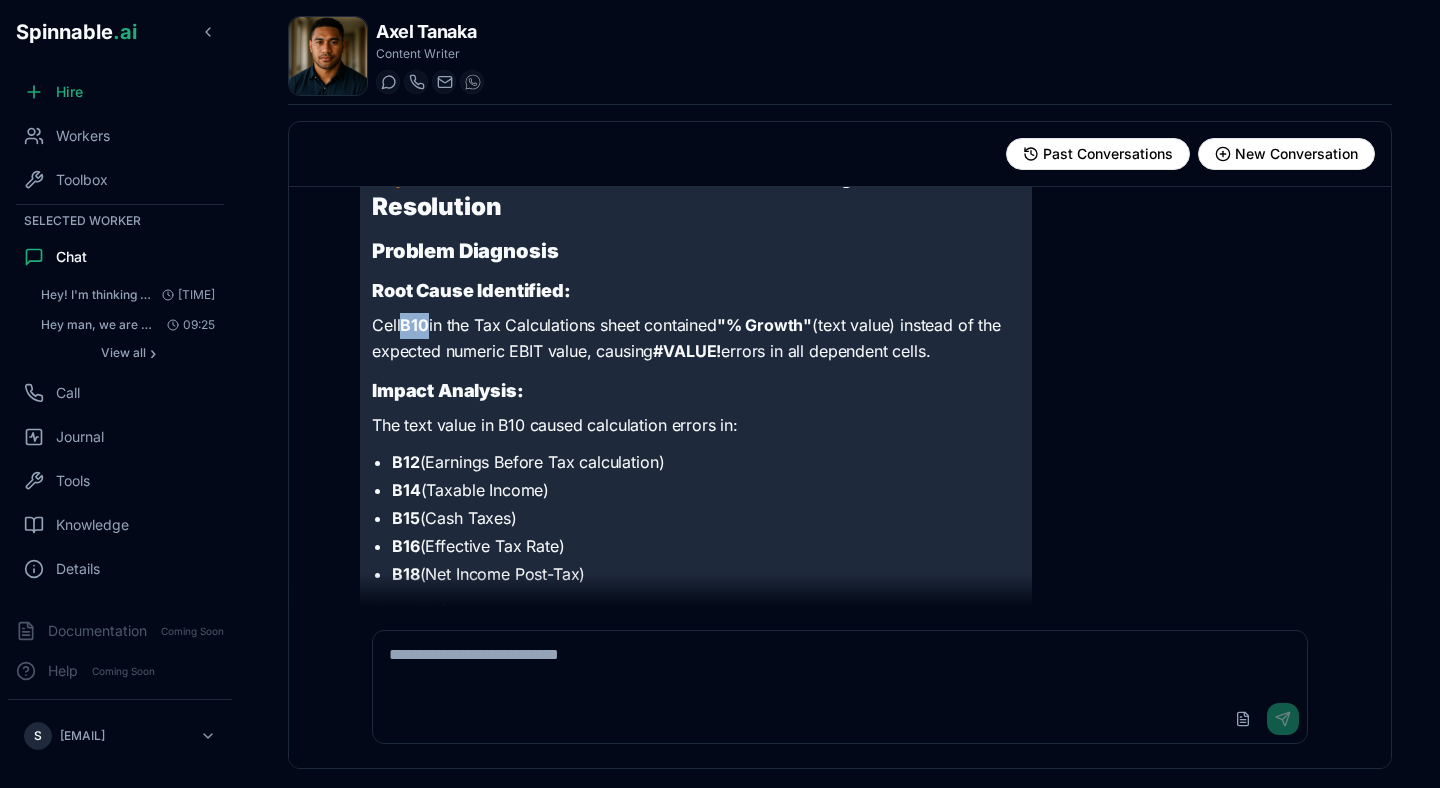 drag, startPoint x: 407, startPoint y: 316, endPoint x: 430, endPoint y: 316, distance: 23 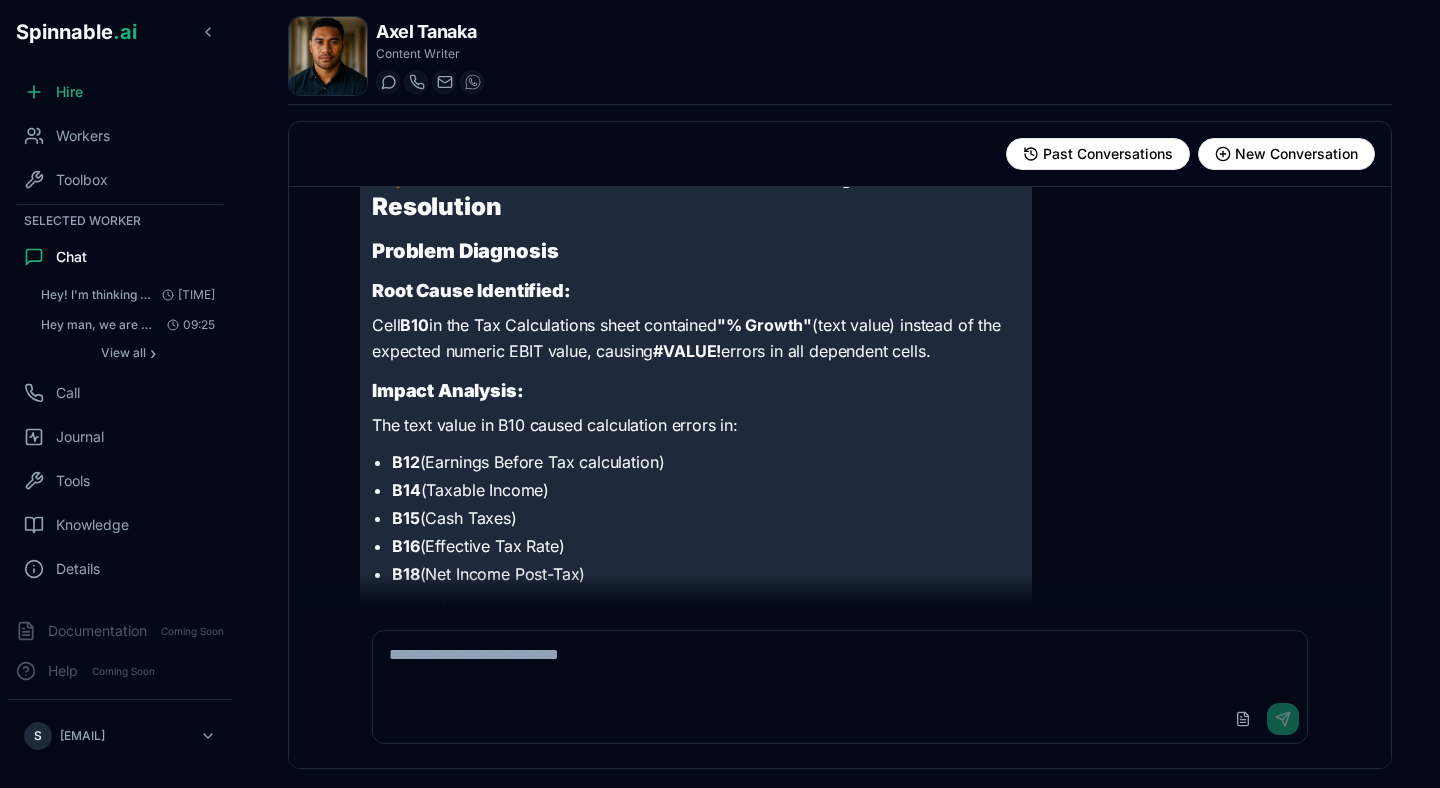 click on "Cell  B10  in the Tax Calculations sheet contained  "% Growth"  (text value) instead of the expected numeric EBIT value, causing  #VALUE!  errors in all dependent cells." at bounding box center [696, 338] 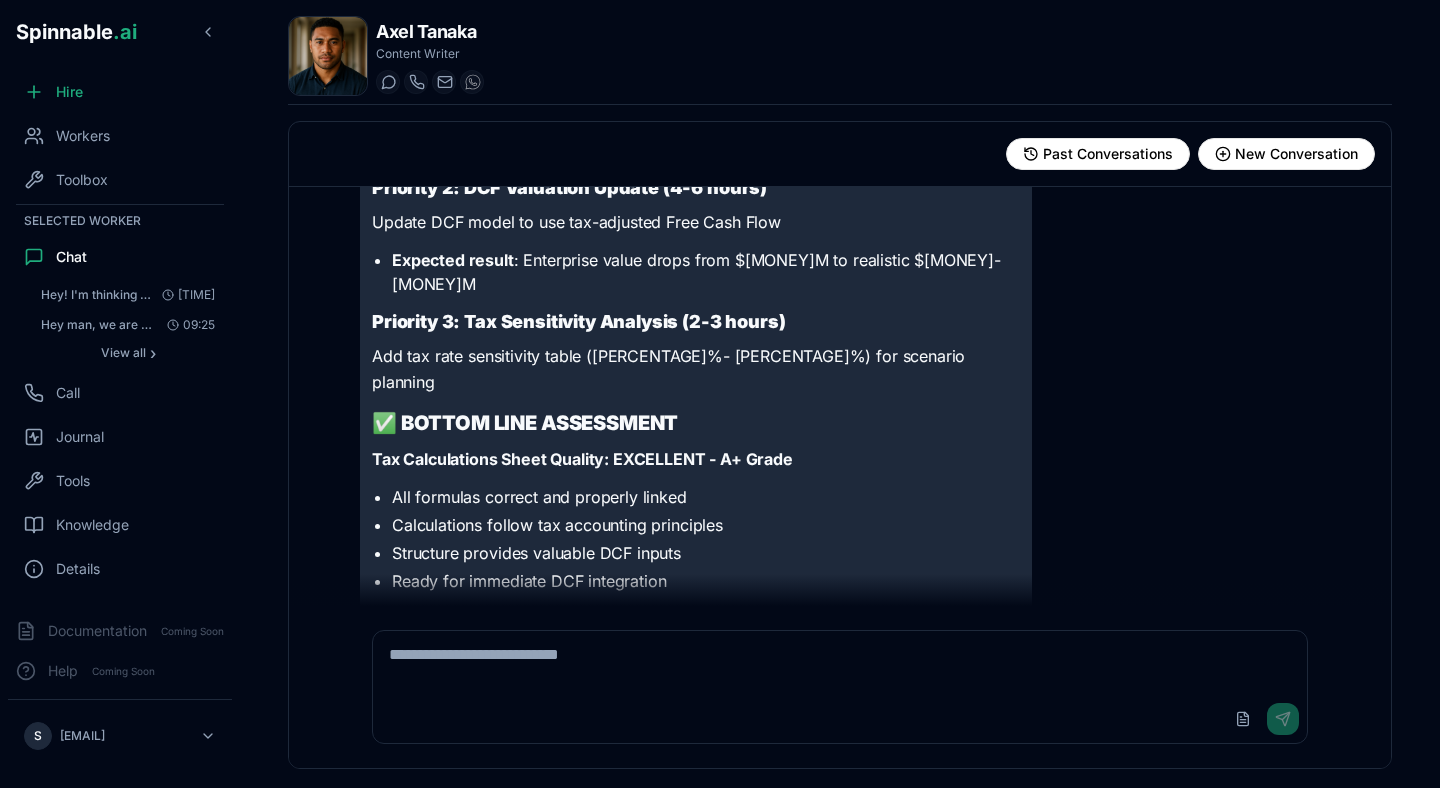 scroll, scrollTop: 37735, scrollLeft: 0, axis: vertical 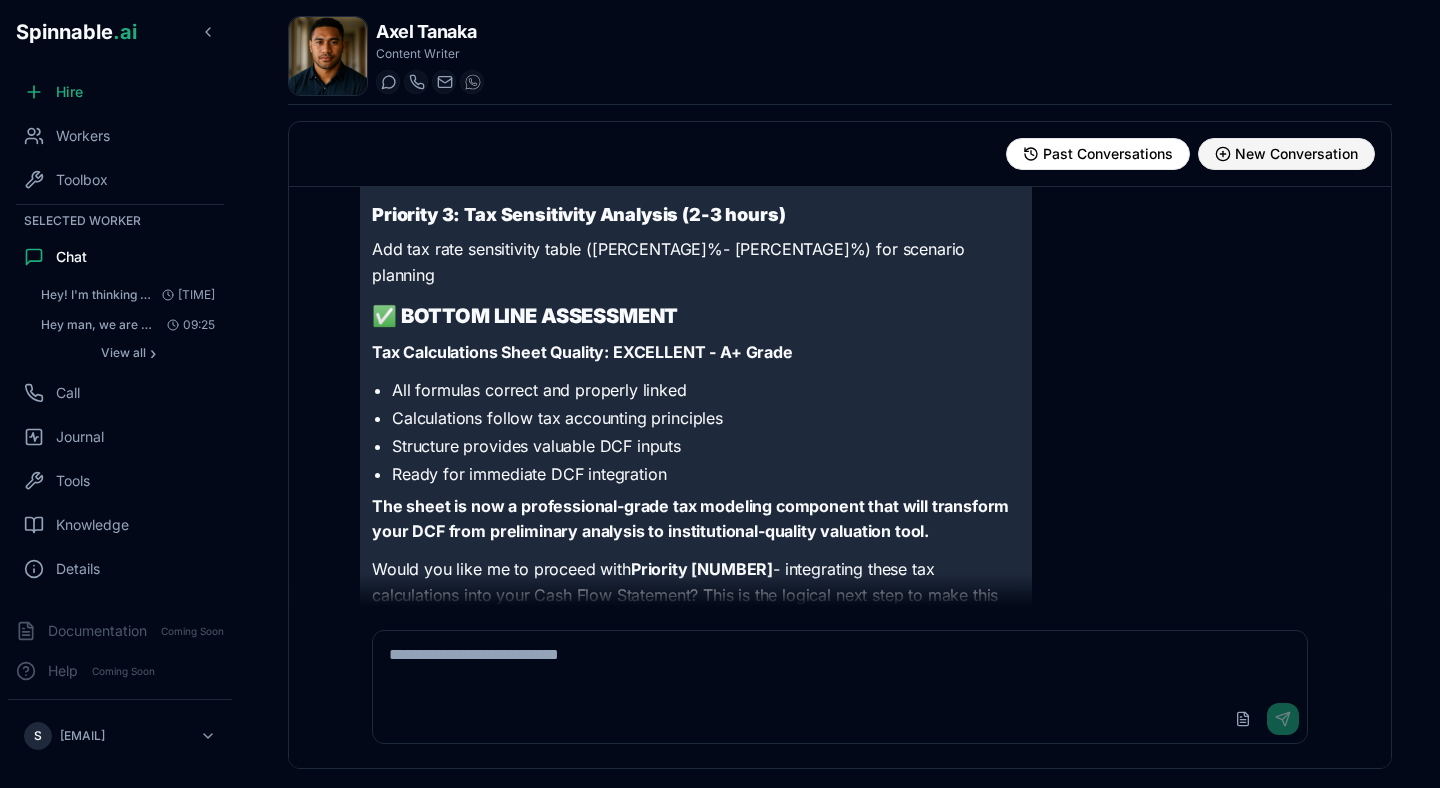 click on "New Conversation" at bounding box center [1296, 154] 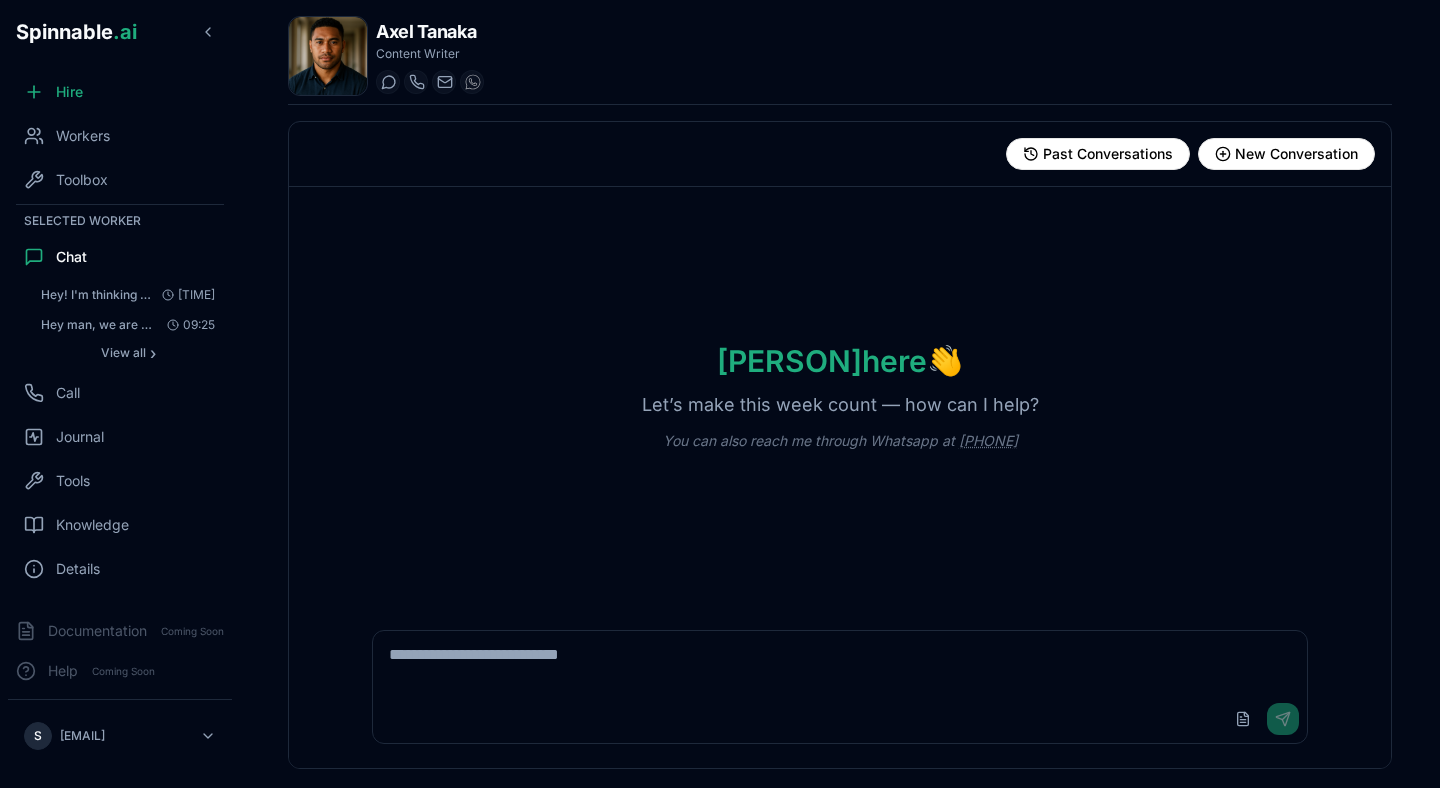 click at bounding box center (840, 663) 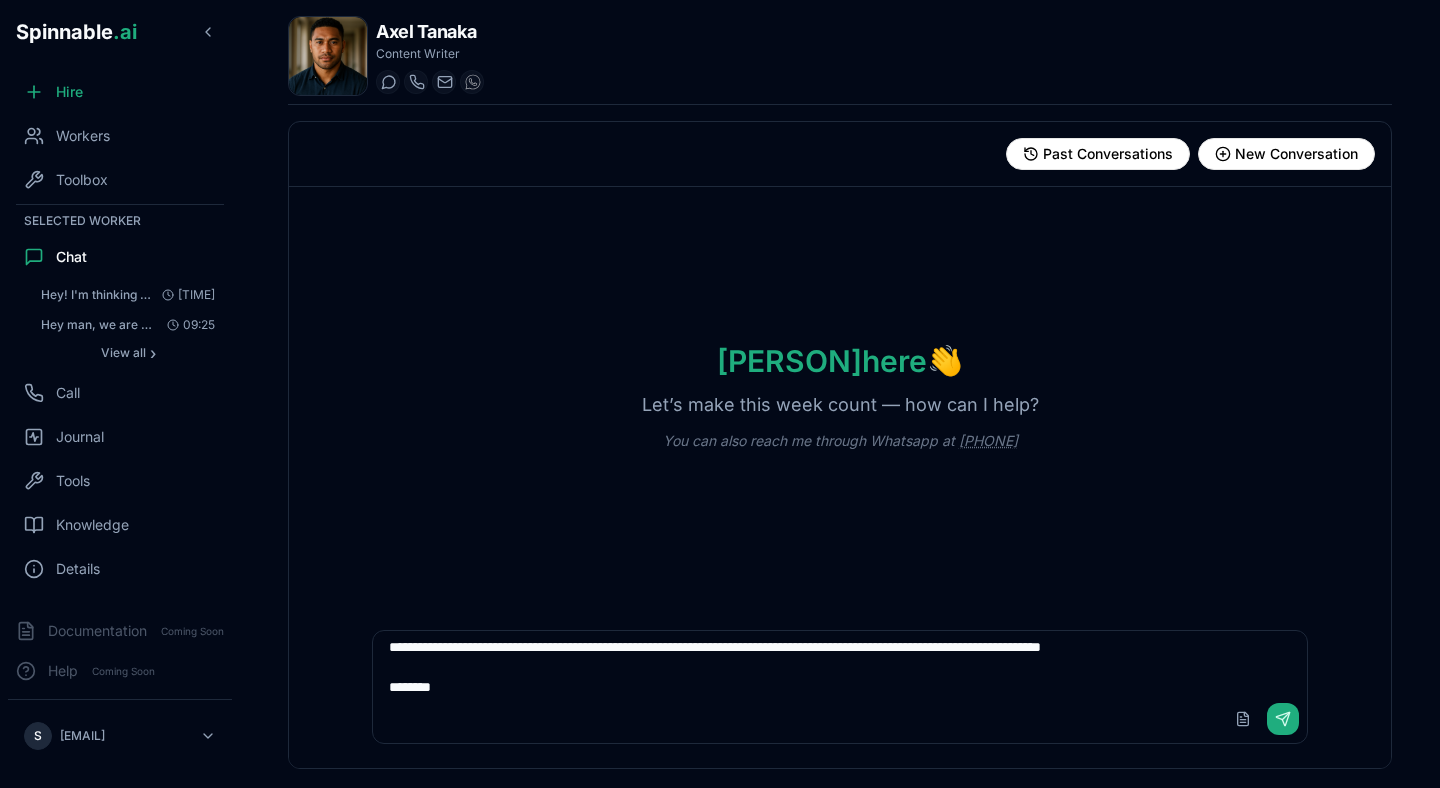 scroll, scrollTop: 166, scrollLeft: 0, axis: vertical 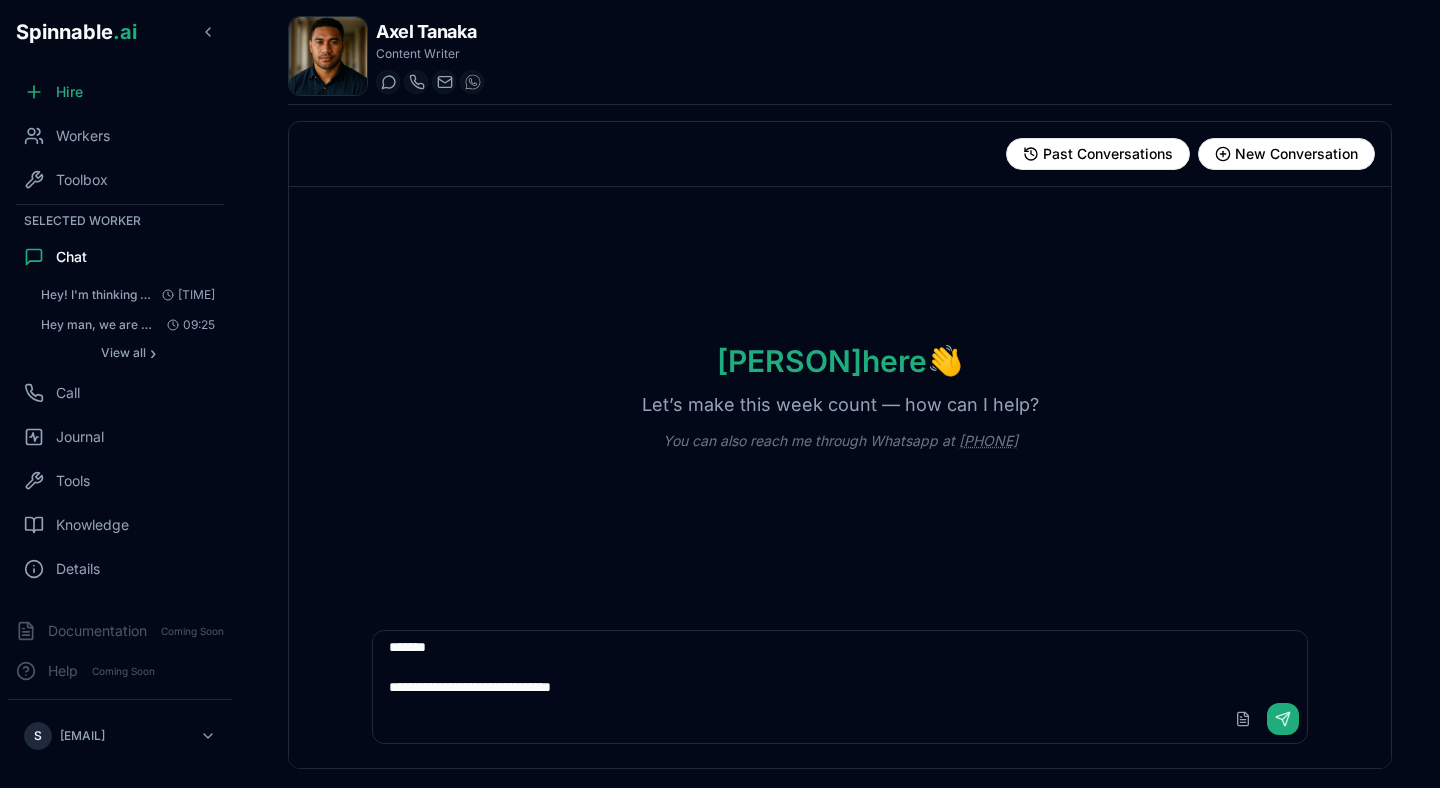 click on "[NAME] Content Writer Start a chat Start a call [EMAIL] [PHONE]" at bounding box center (840, 60) 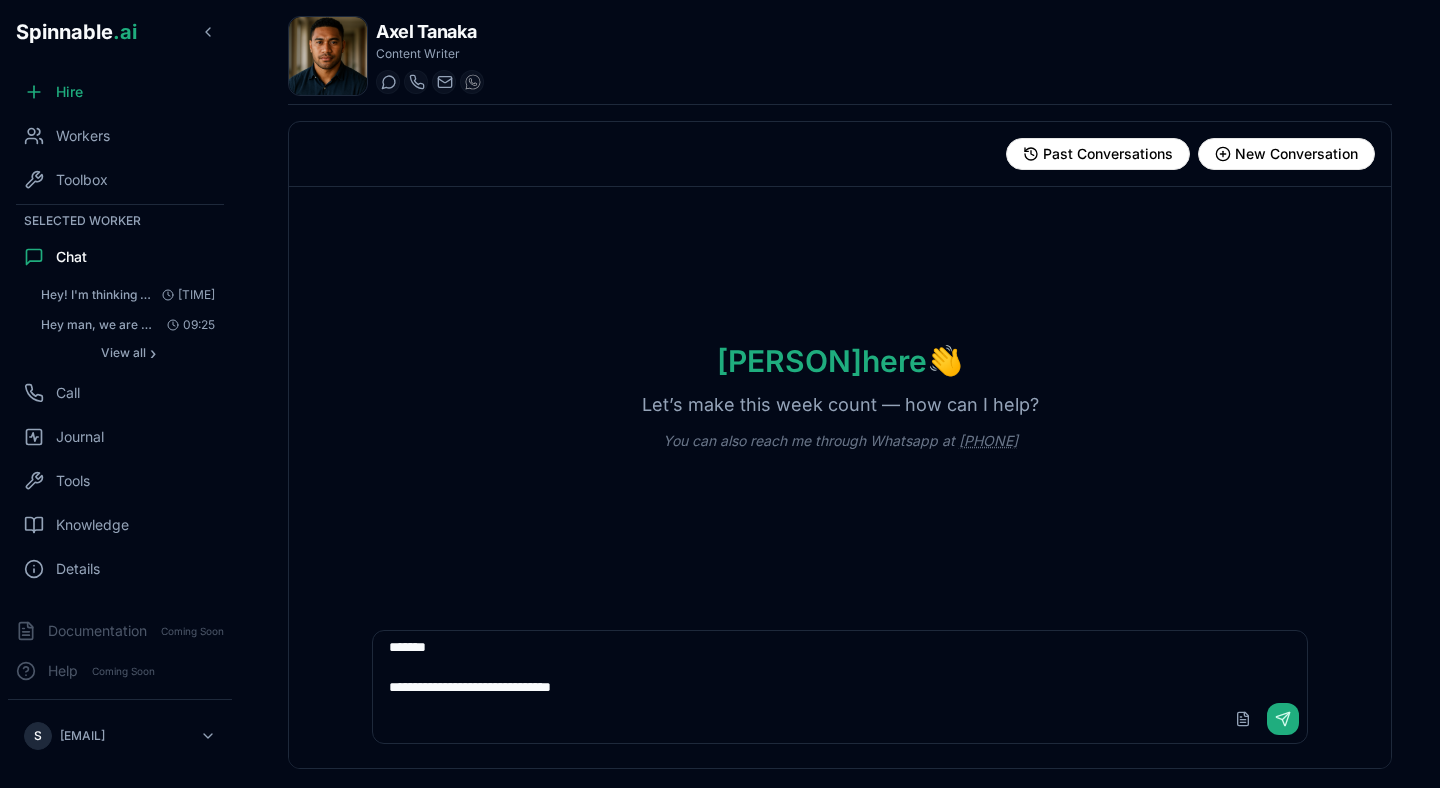click on "Upload File Send" at bounding box center [840, 719] 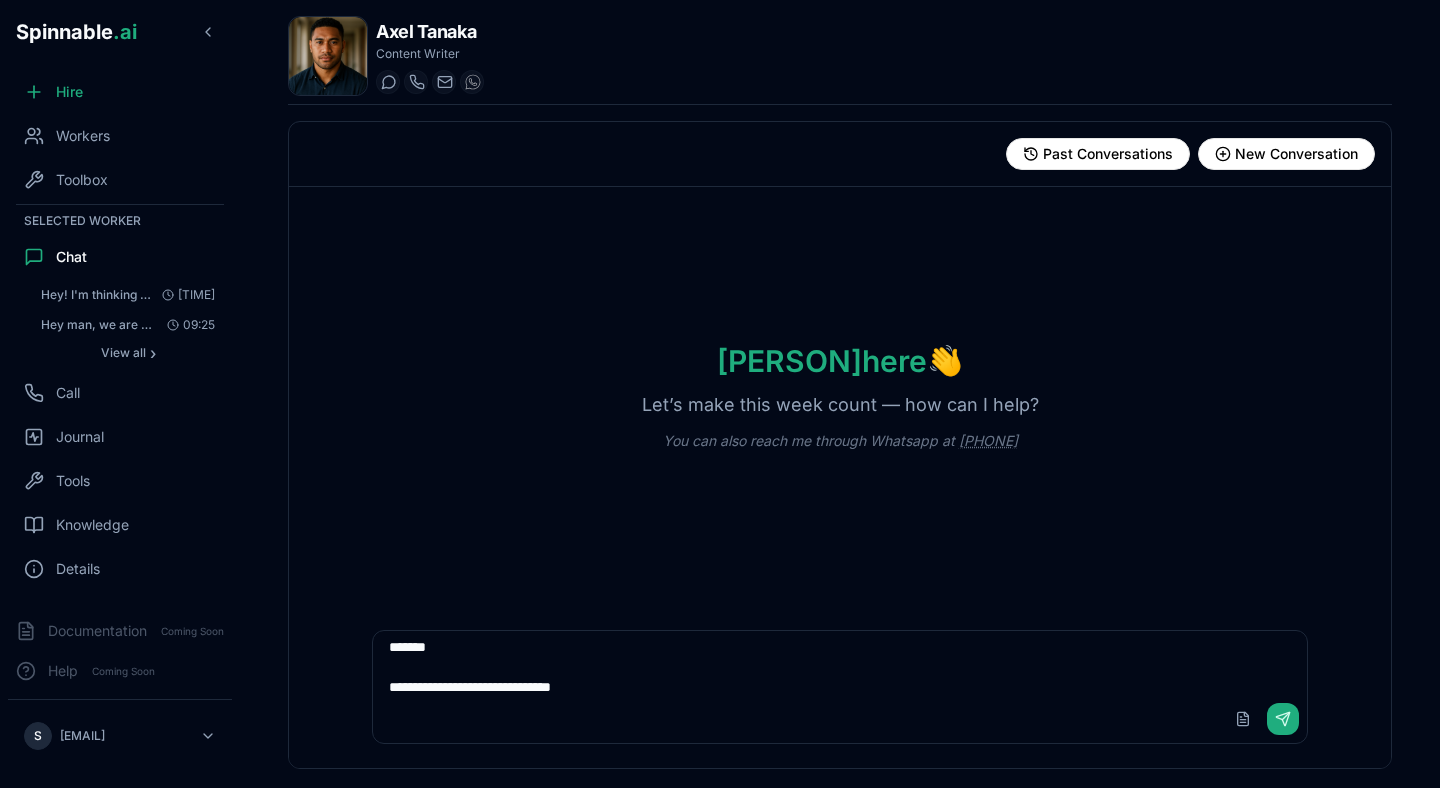 click on "**********" at bounding box center (840, 663) 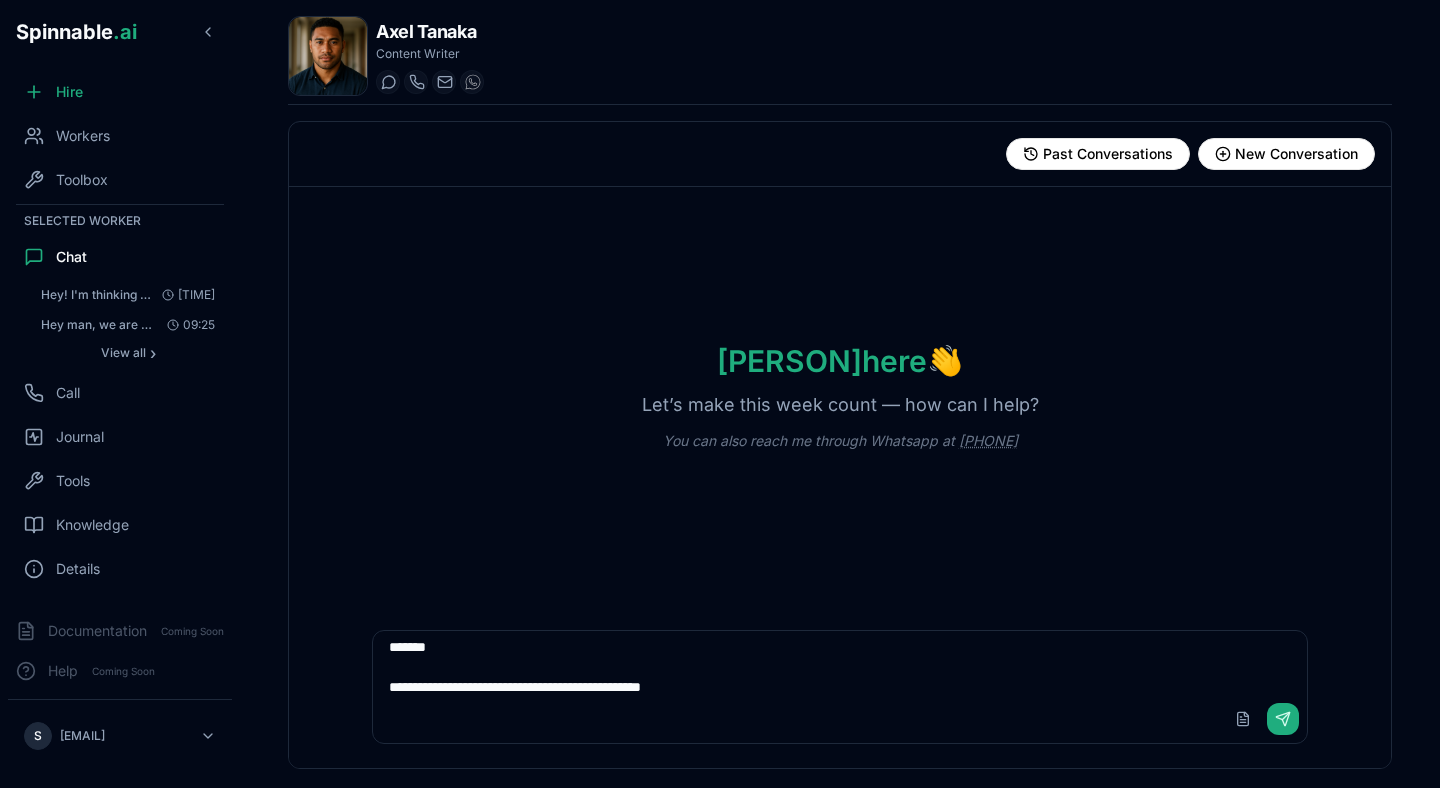 paste on "**********" 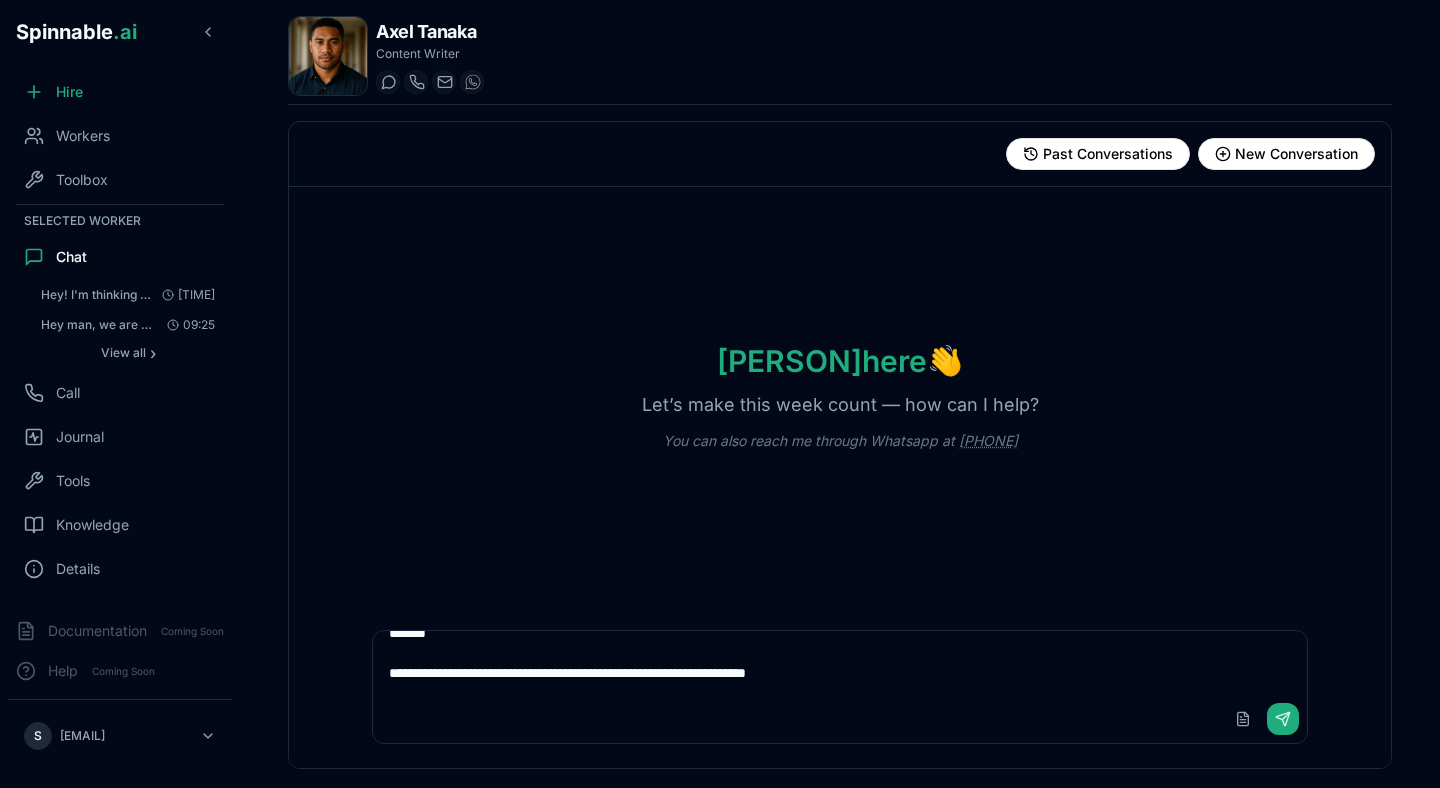 scroll, scrollTop: 180, scrollLeft: 0, axis: vertical 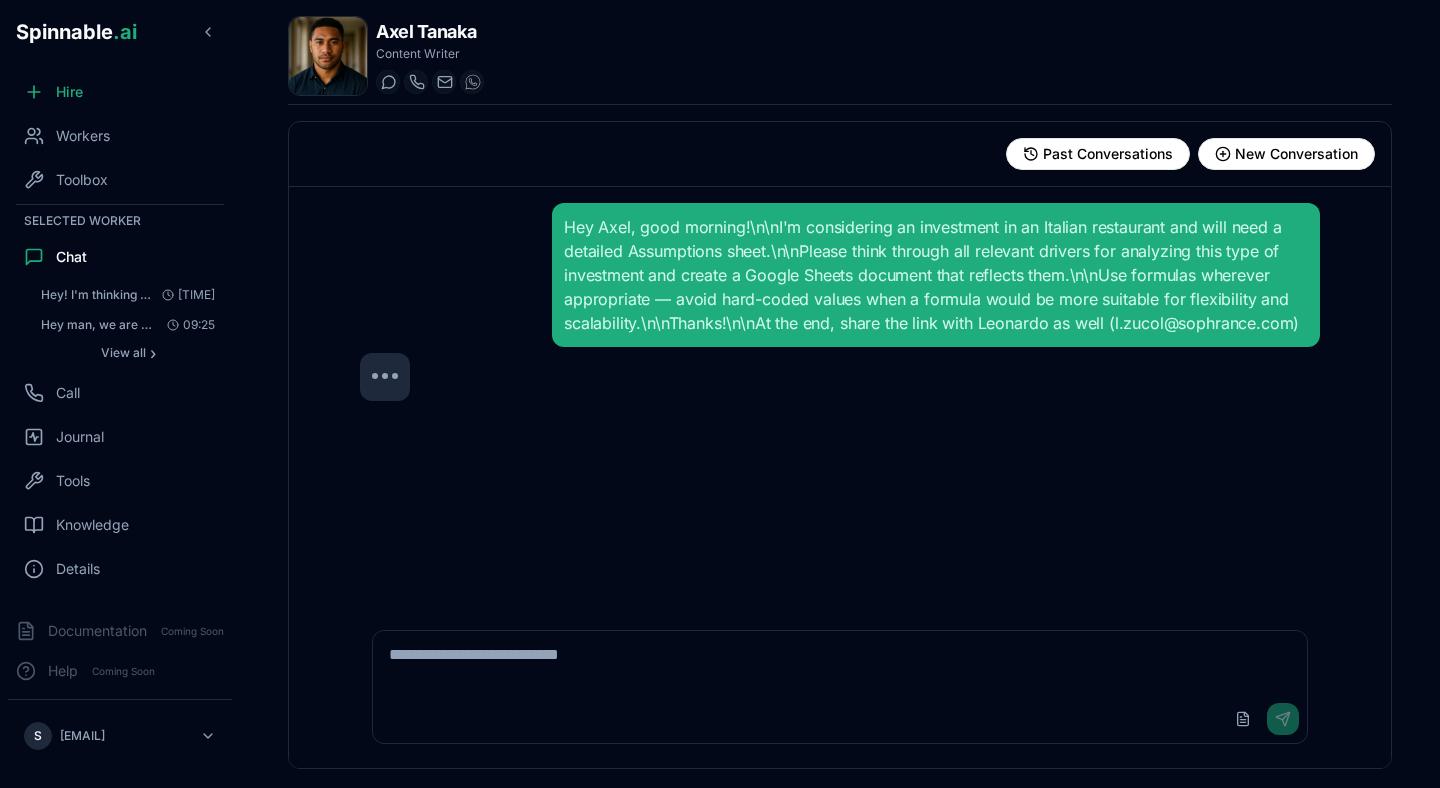 type 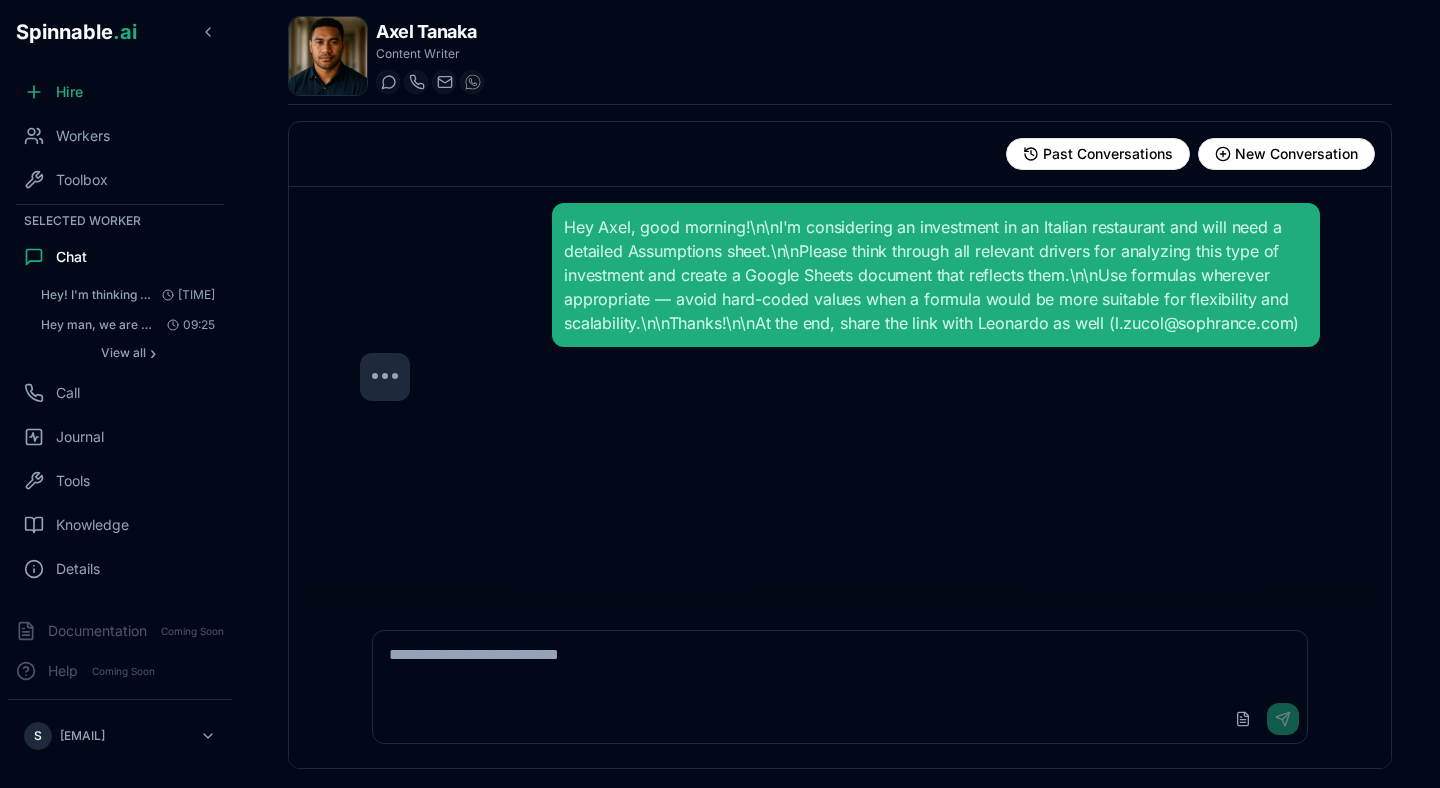 click at bounding box center [840, 377] 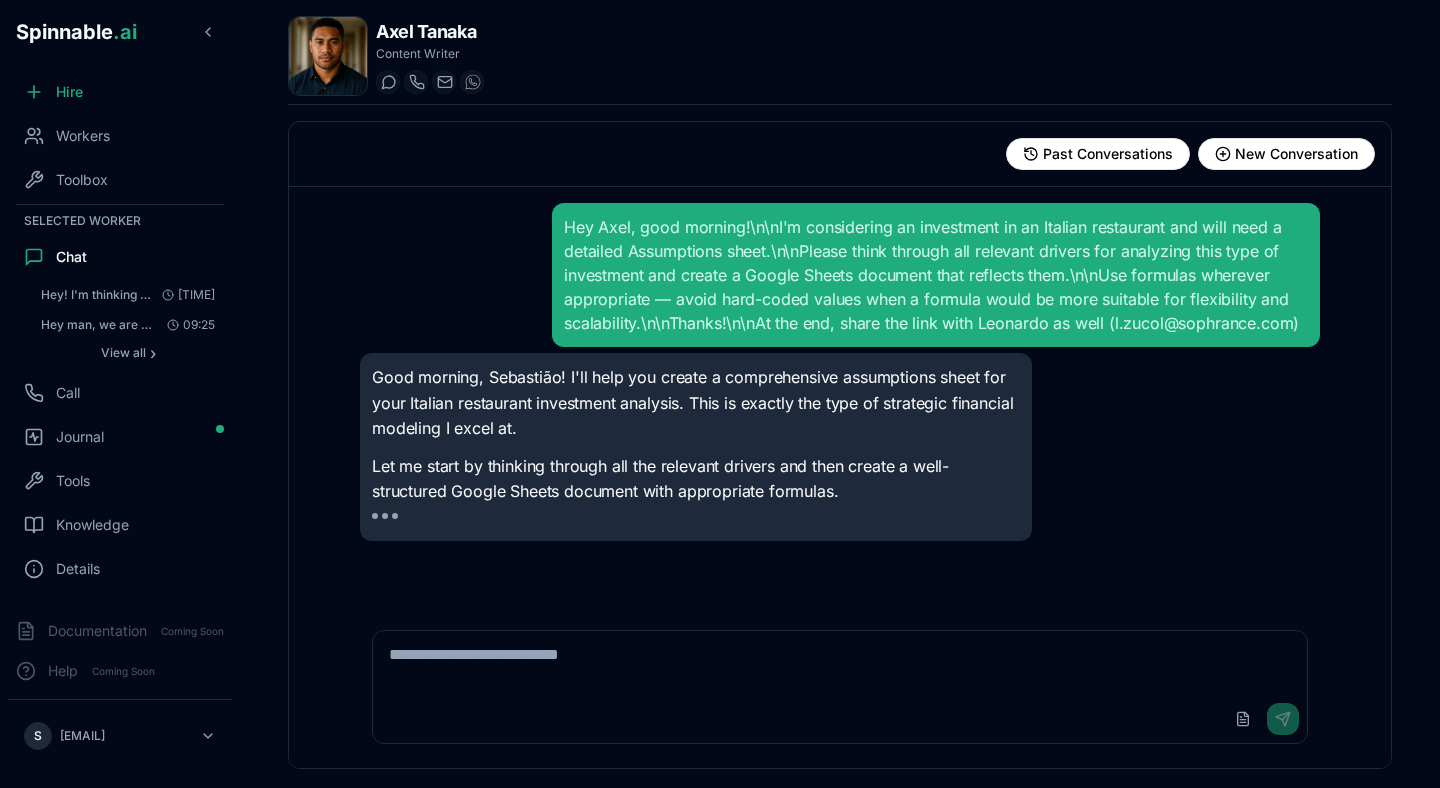 click on "Hey Axel, good morning!\n\nI'm considering an investment in an Italian restaurant and will need a detailed Assumptions sheet.\n\nPlease think through all relevant drivers for analyzing this type of investment and create a Google Sheets document that reflects them.\n\nUse formulas wherever appropriate — avoid hard-coded values when a formula would be more suitable for flexibility and scalability.\n\nThanks!\n\nAt the end, share the link with Leonardo as well (l.zucol@sophrance.com)" at bounding box center [936, 275] 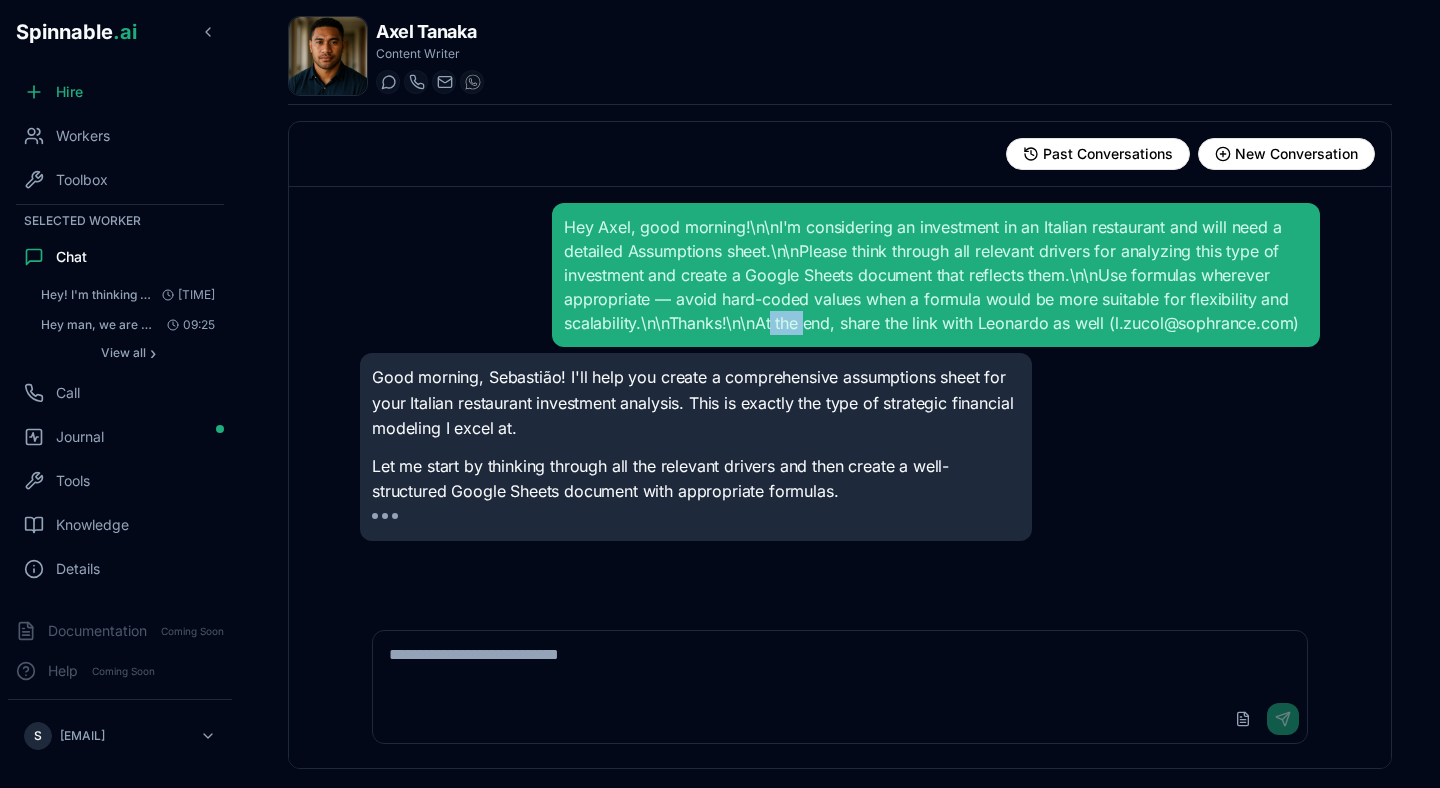 click on "Hey Axel, good morning!\n\nI'm considering an investment in an Italian restaurant and will need a detailed Assumptions sheet.\n\nPlease think through all relevant drivers for analyzing this type of investment and create a Google Sheets document that reflects them.\n\nUse formulas wherever appropriate — avoid hard-coded values when a formula would be more suitable for flexibility and scalability.\n\nThanks!\n\nAt the end, share the link with Leonardo as well (l.zucol@sophrance.com)" at bounding box center (936, 275) 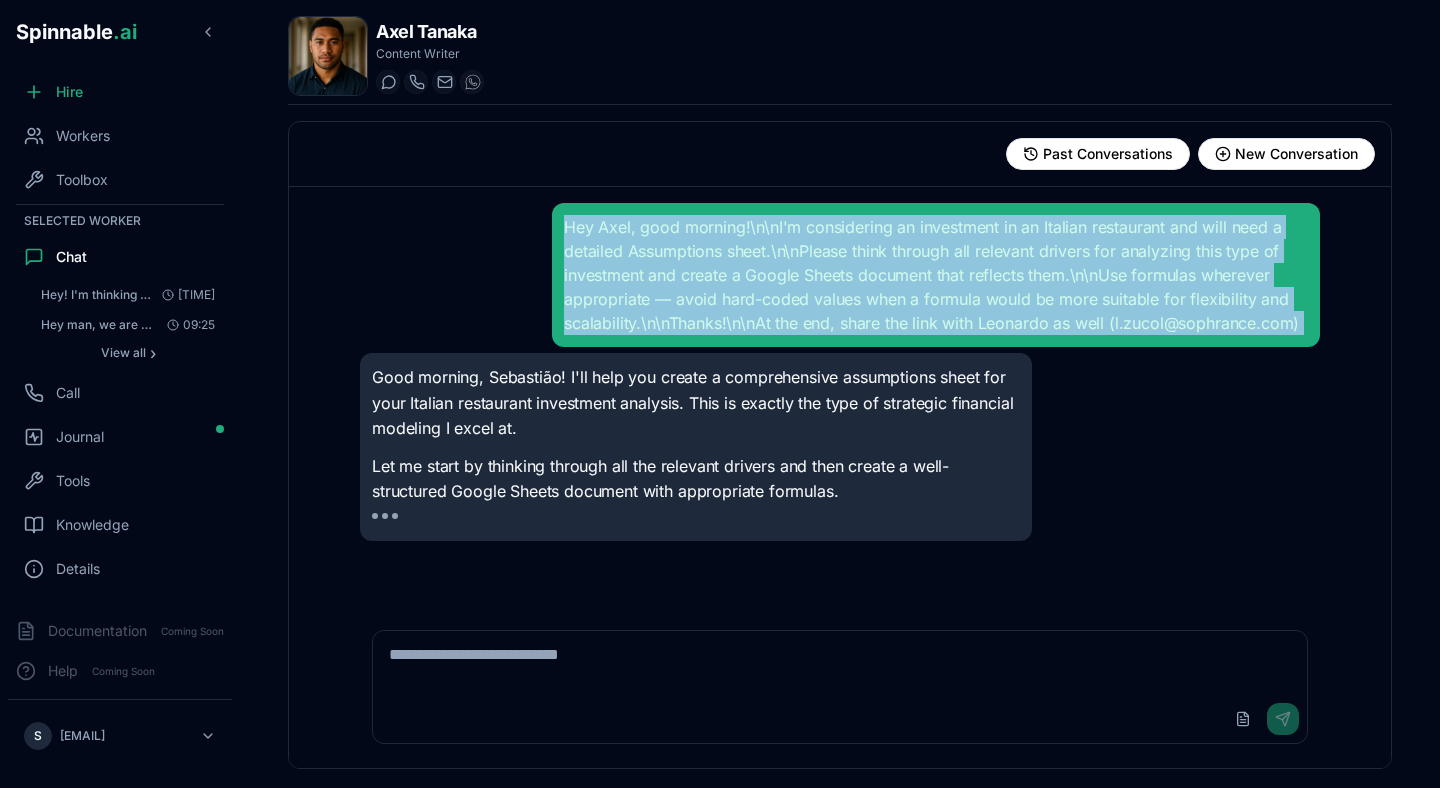 click on "Hey Axel, good morning!\n\nI'm considering an investment in an Italian restaurant and will need a detailed Assumptions sheet.\n\nPlease think through all relevant drivers for analyzing this type of investment and create a Google Sheets document that reflects them.\n\nUse formulas wherever appropriate — avoid hard-coded values when a formula would be more suitable for flexibility and scalability.\n\nThanks!\n\nAt the end, share the link with Leonardo as well (l.zucol@sophrance.com)" at bounding box center [936, 275] 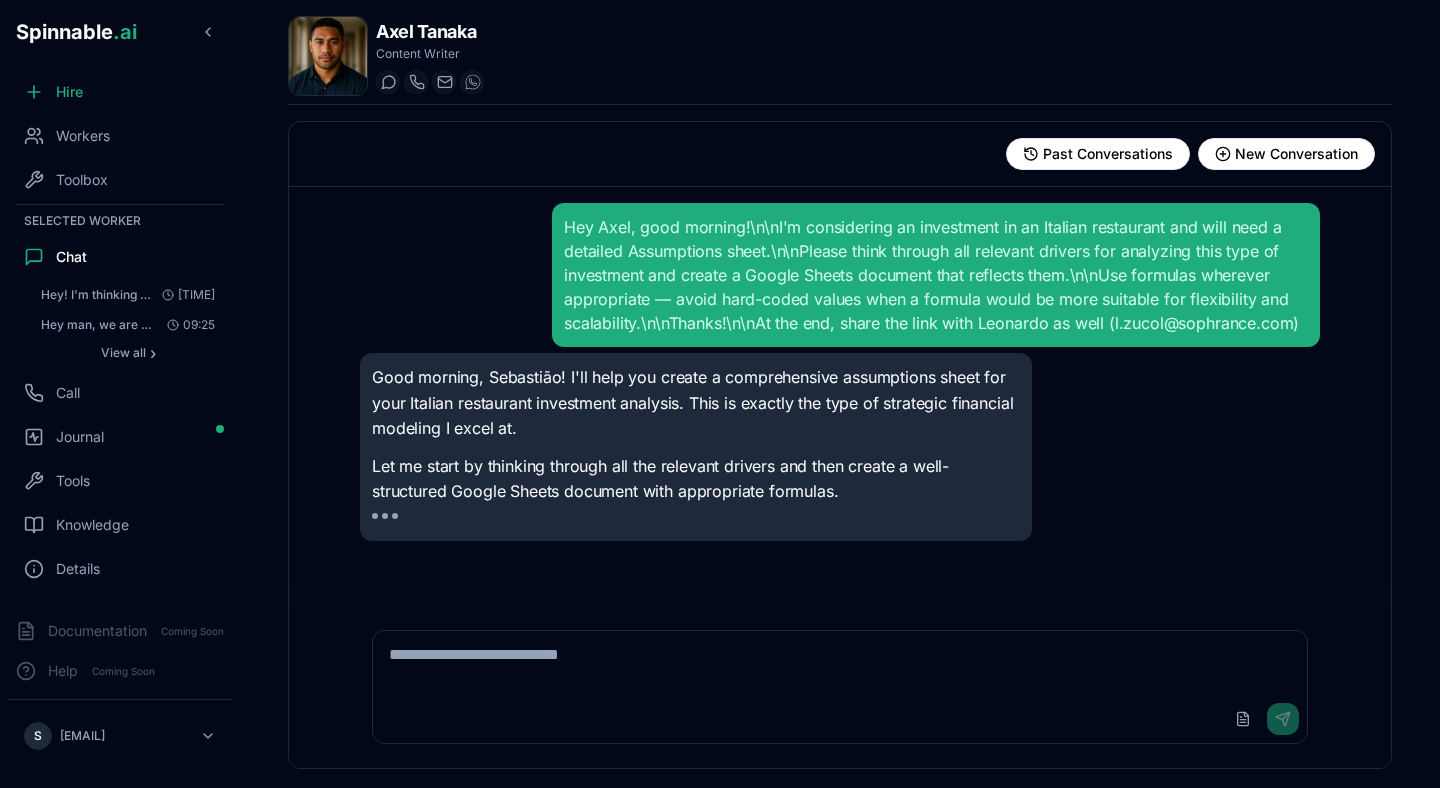 click on "Let me start by thinking through all the relevant drivers and then create a well-structured Google Sheets document with appropriate formulas." at bounding box center (696, 479) 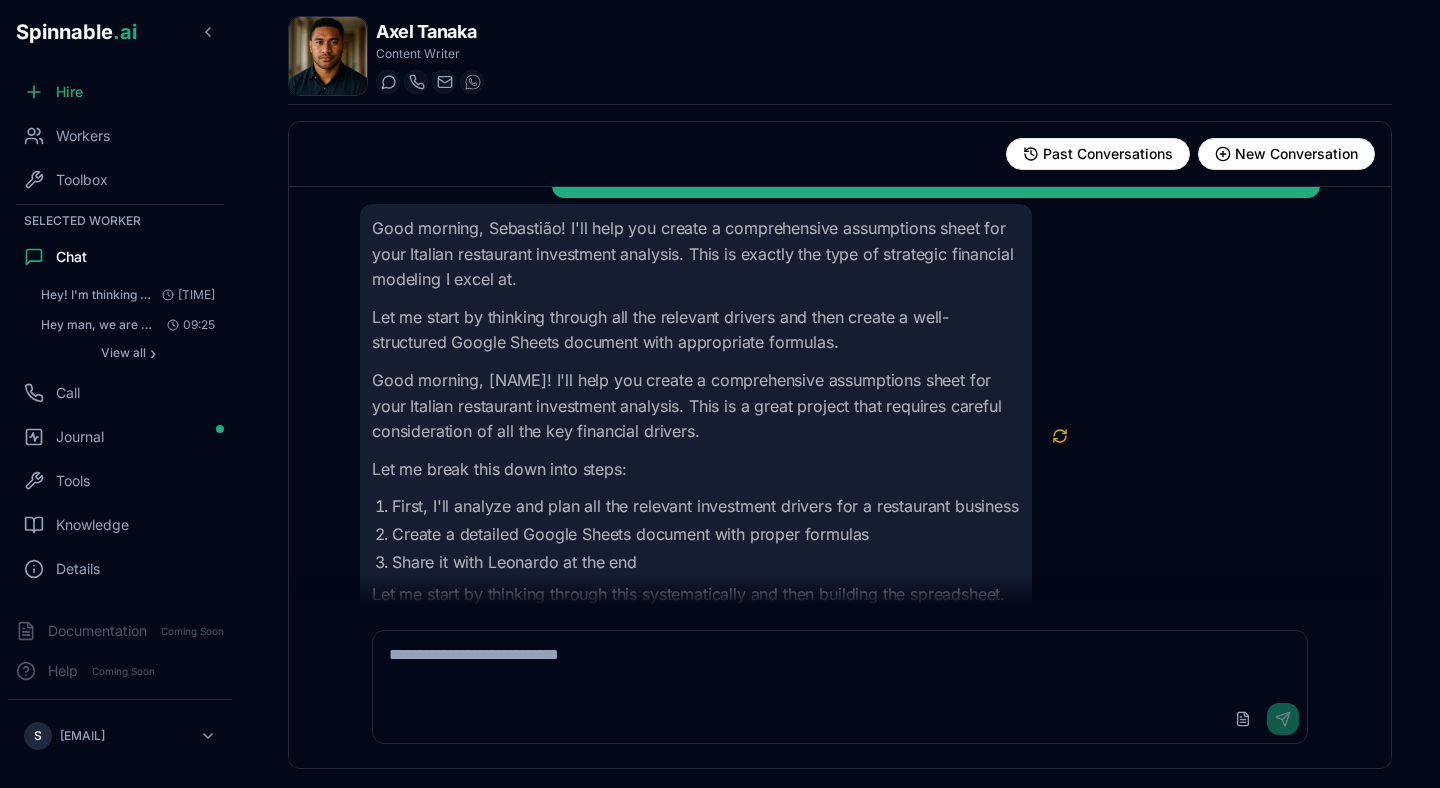 scroll, scrollTop: 251, scrollLeft: 0, axis: vertical 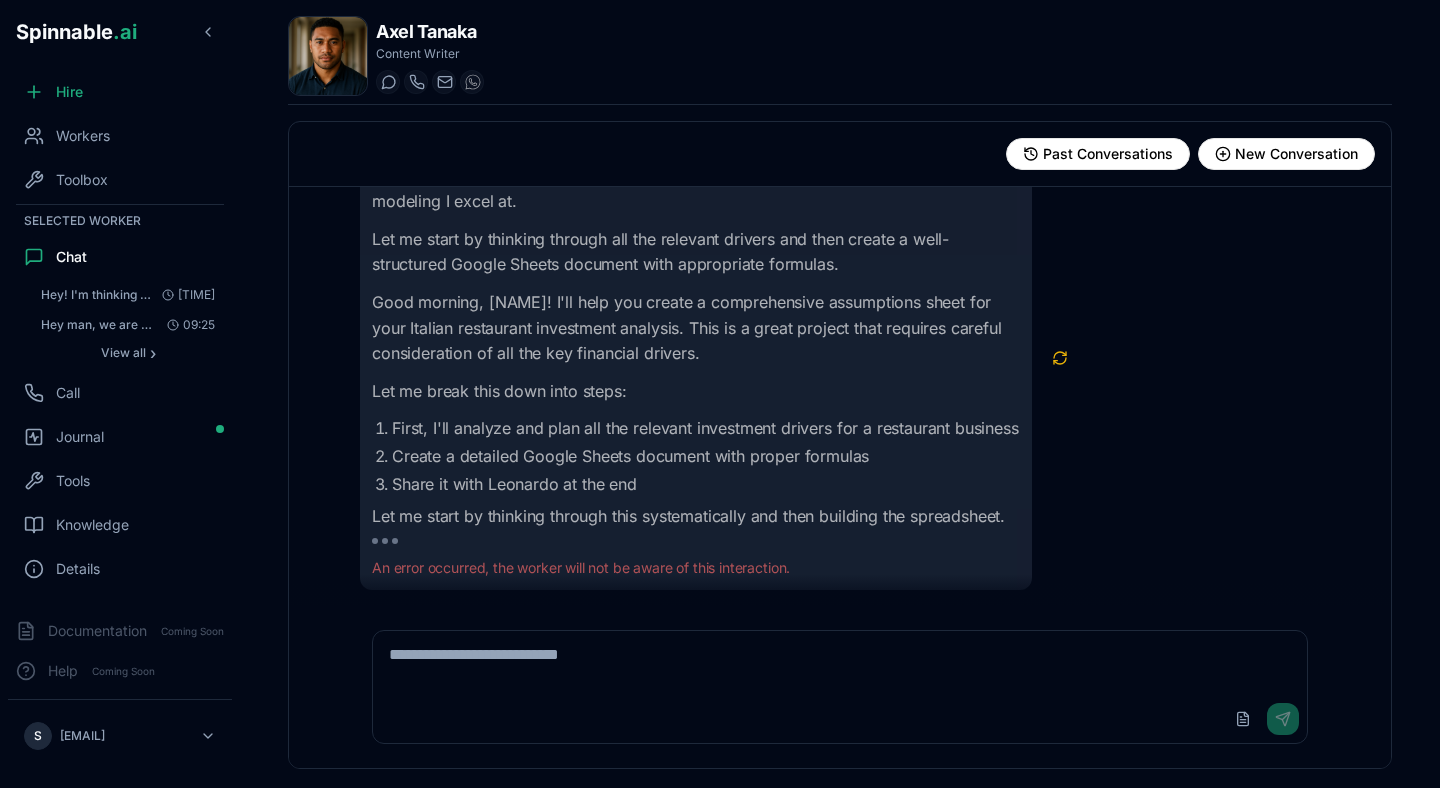 click on "Create a detailed Google Sheets document with proper formulas" at bounding box center (706, 456) 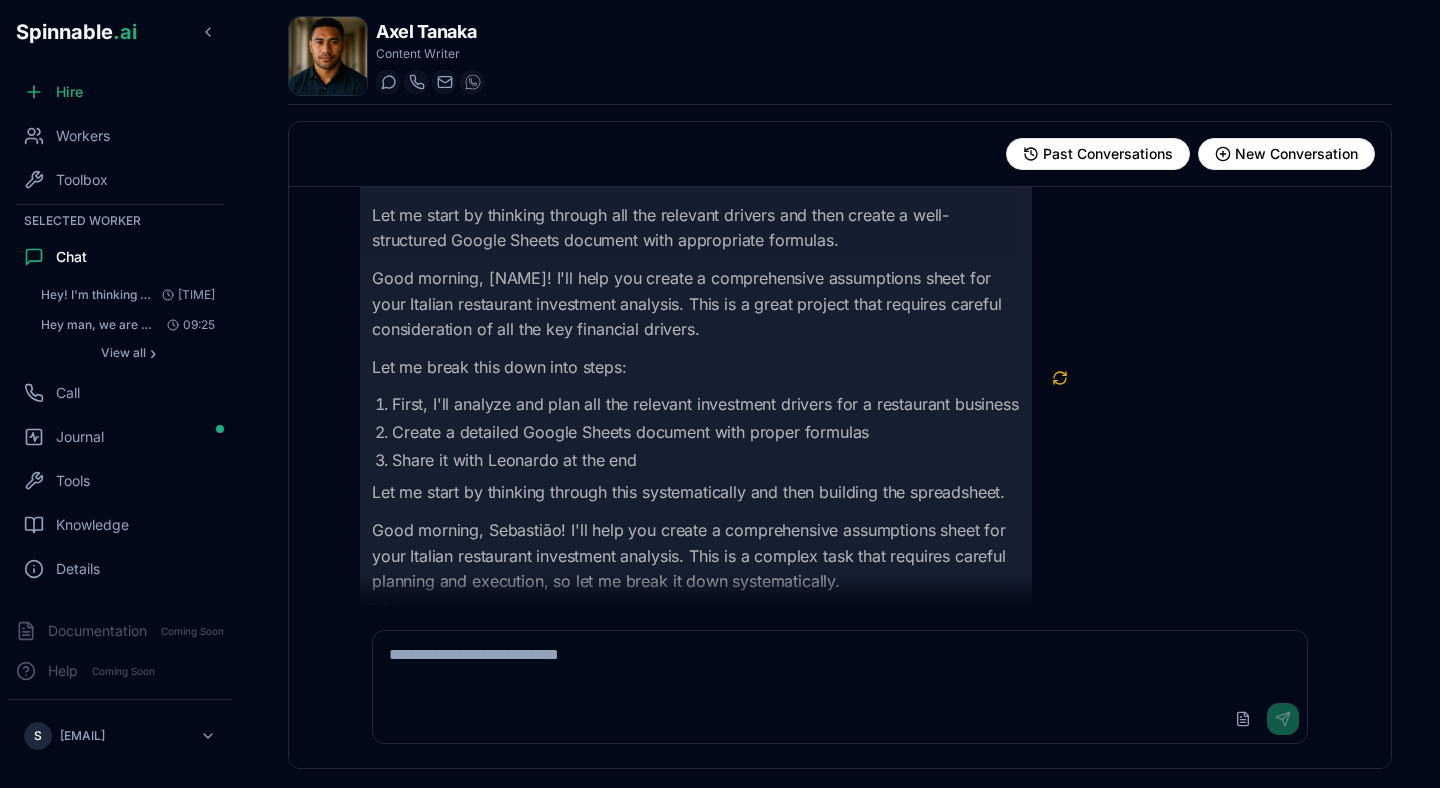 click on "Let me start by thinking through all the relevant drivers and then create a well-structured Google Sheets document with appropriate formulas." at bounding box center [696, 228] 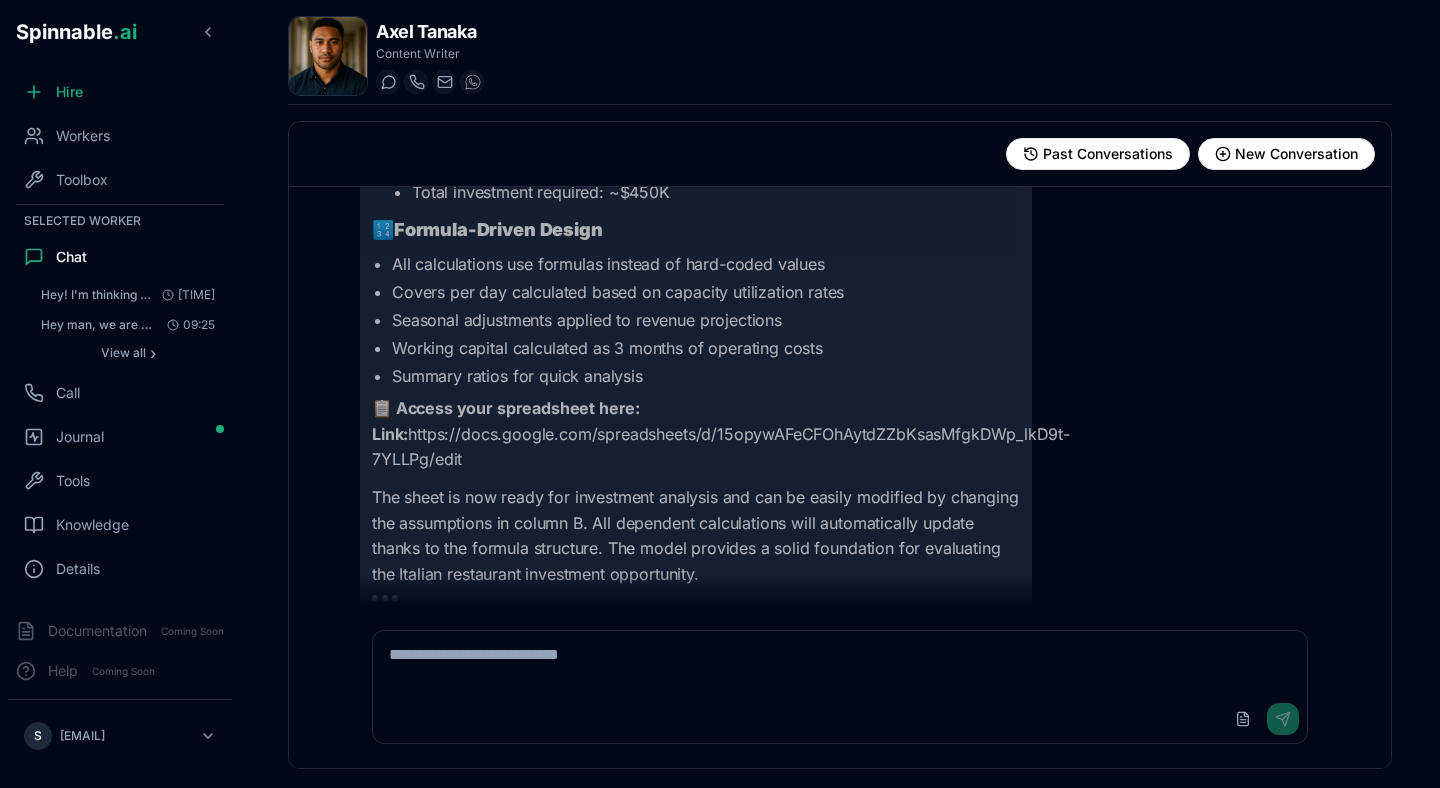 scroll, scrollTop: 1986, scrollLeft: 0, axis: vertical 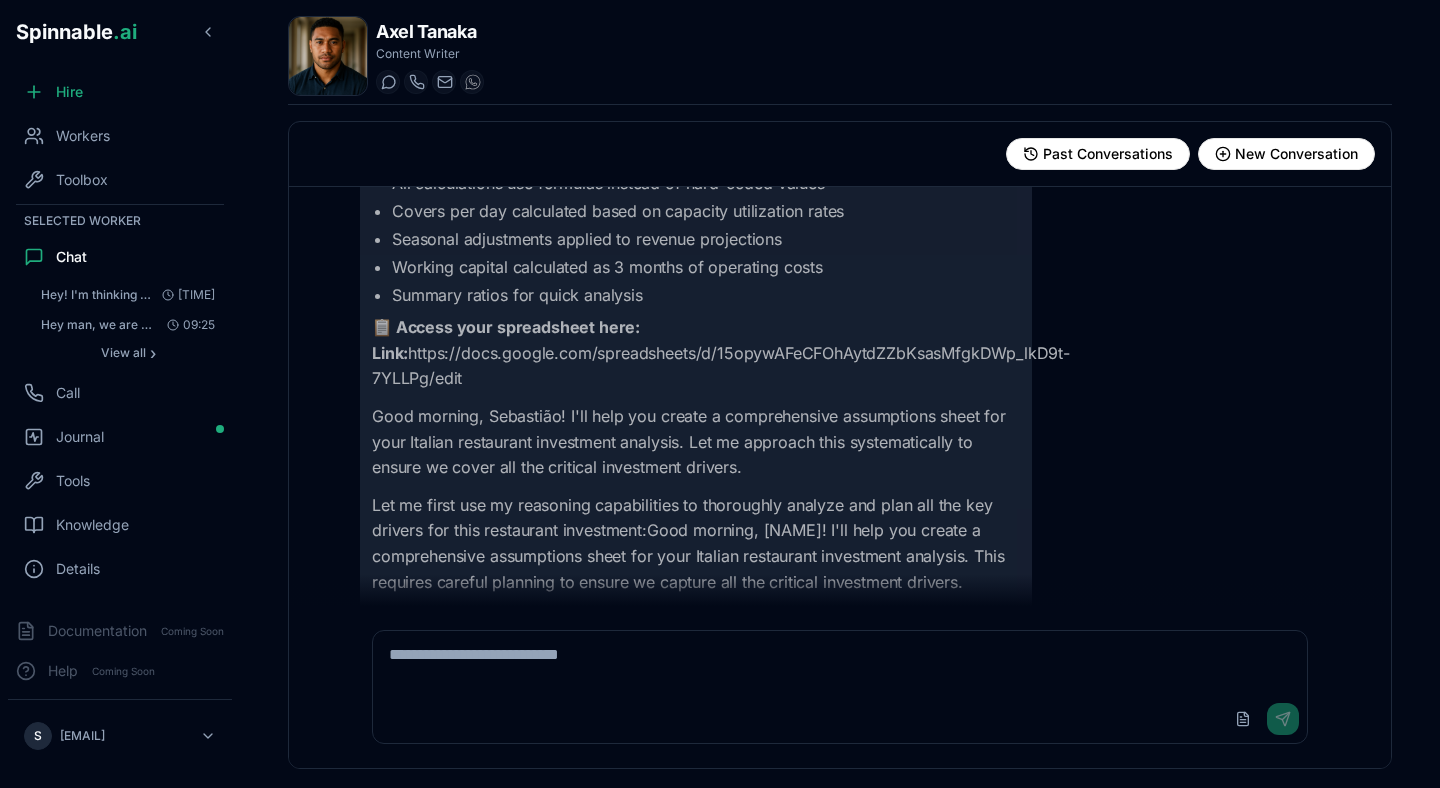 click on "📋 Access your spreadsheet here:
Link:  https://docs.google.com/spreadsheets/d/15opywAFeCFOhAytdZZbKsasMfgkDWp_lkD9t-7YLLPg/edit" at bounding box center (696, 353) 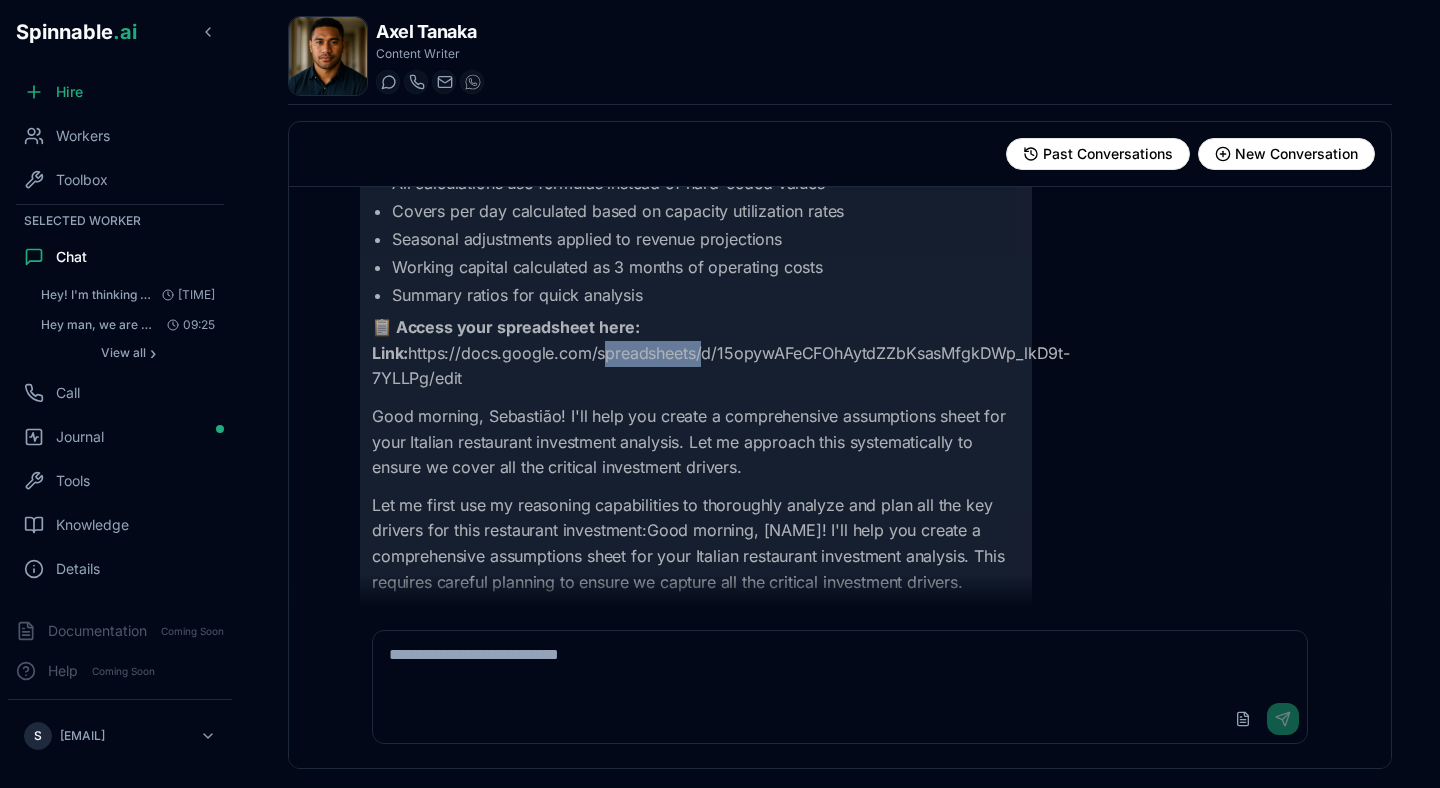 click on "📋 Access your spreadsheet here:
Link:  https://docs.google.com/spreadsheets/d/15opywAFeCFOhAytdZZbKsasMfgkDWp_lkD9t-7YLLPg/edit" at bounding box center (696, 353) 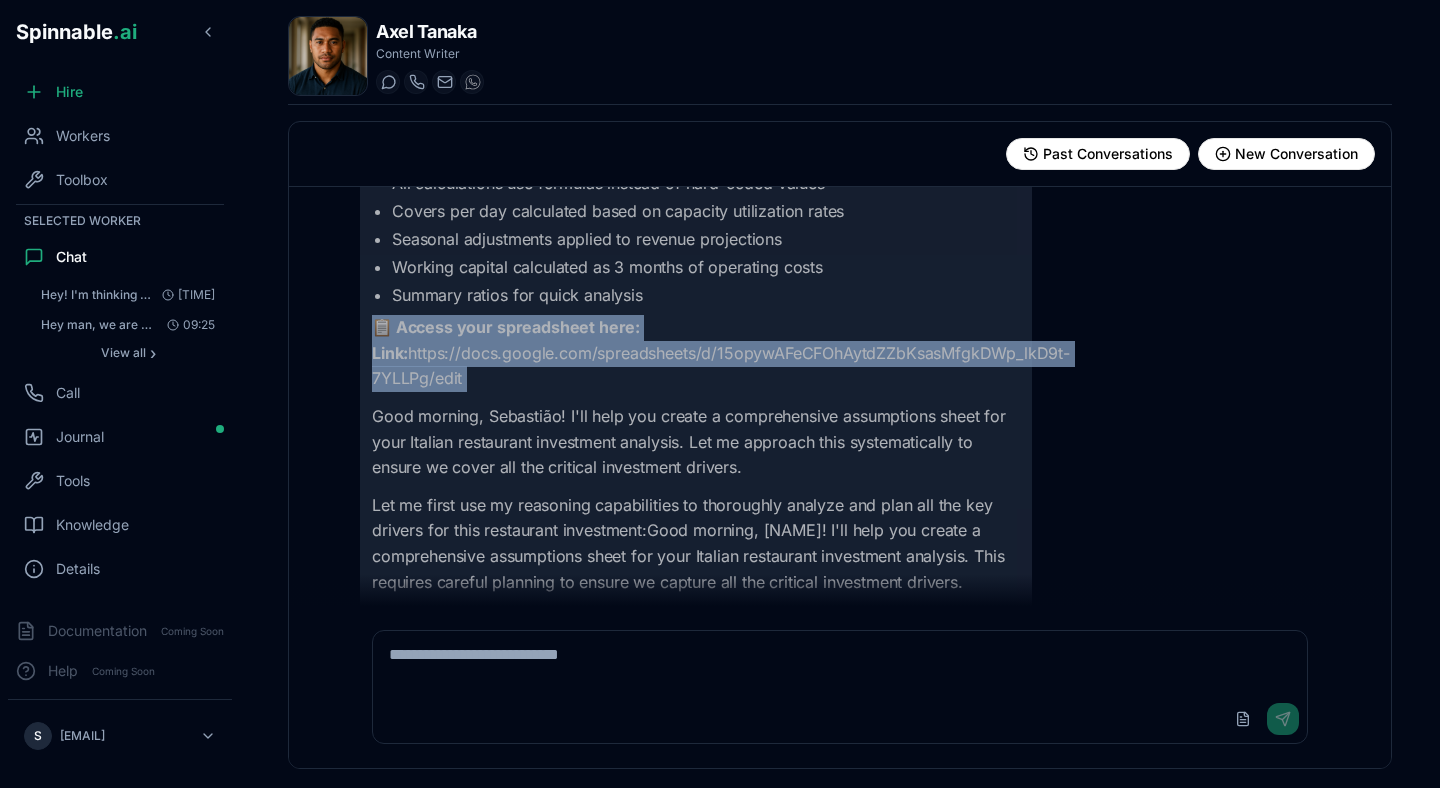 click on "📋 Access your spreadsheet here:
Link:  https://docs.google.com/spreadsheets/d/15opywAFeCFOhAytdZZbKsasMfgkDWp_lkD9t-7YLLPg/edit" at bounding box center (696, 353) 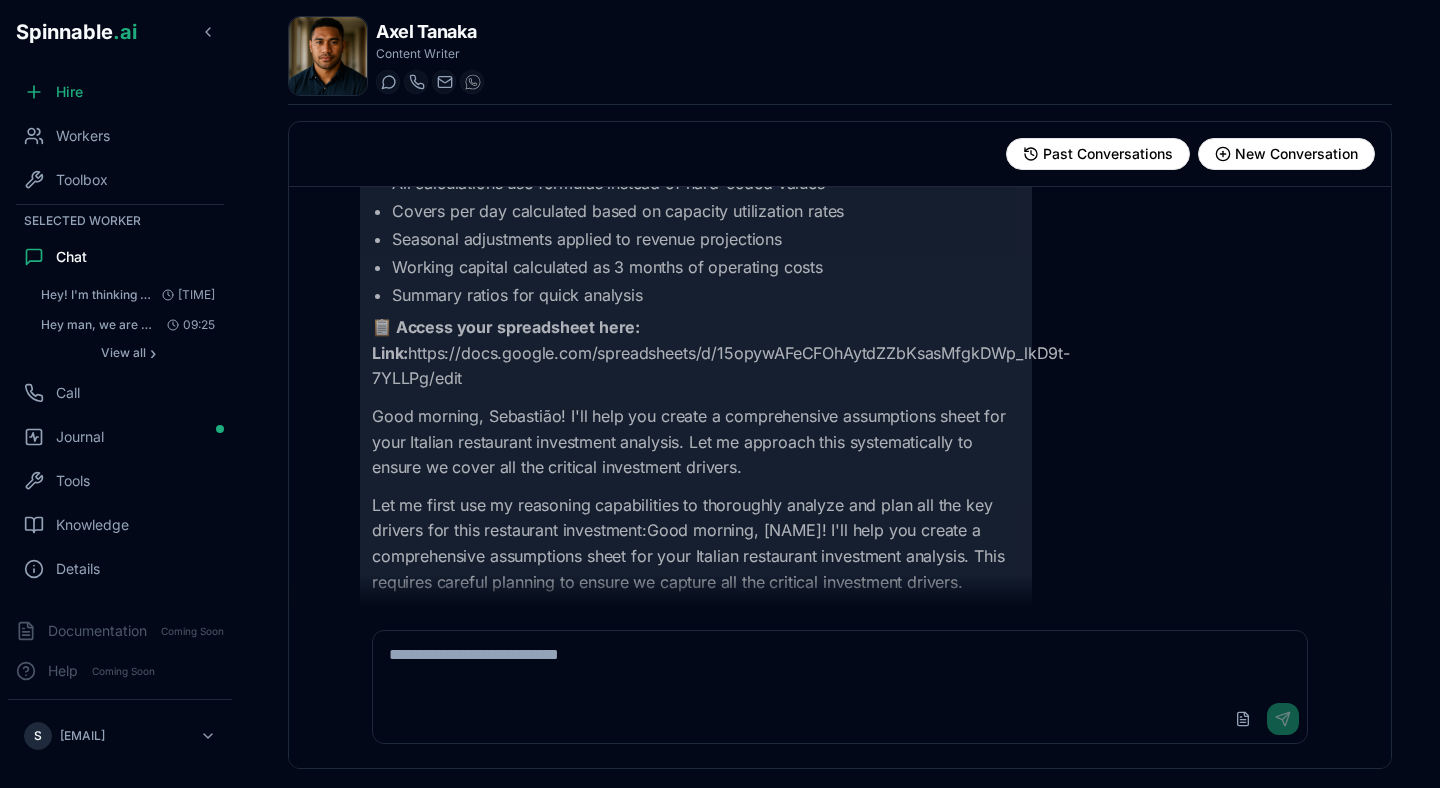 click on "📋 Access your spreadsheet here:
Link:  https://docs.google.com/spreadsheets/d/15opywAFeCFOhAytdZZbKsasMfgkDWp_lkD9t-7YLLPg/edit" at bounding box center (696, 353) 